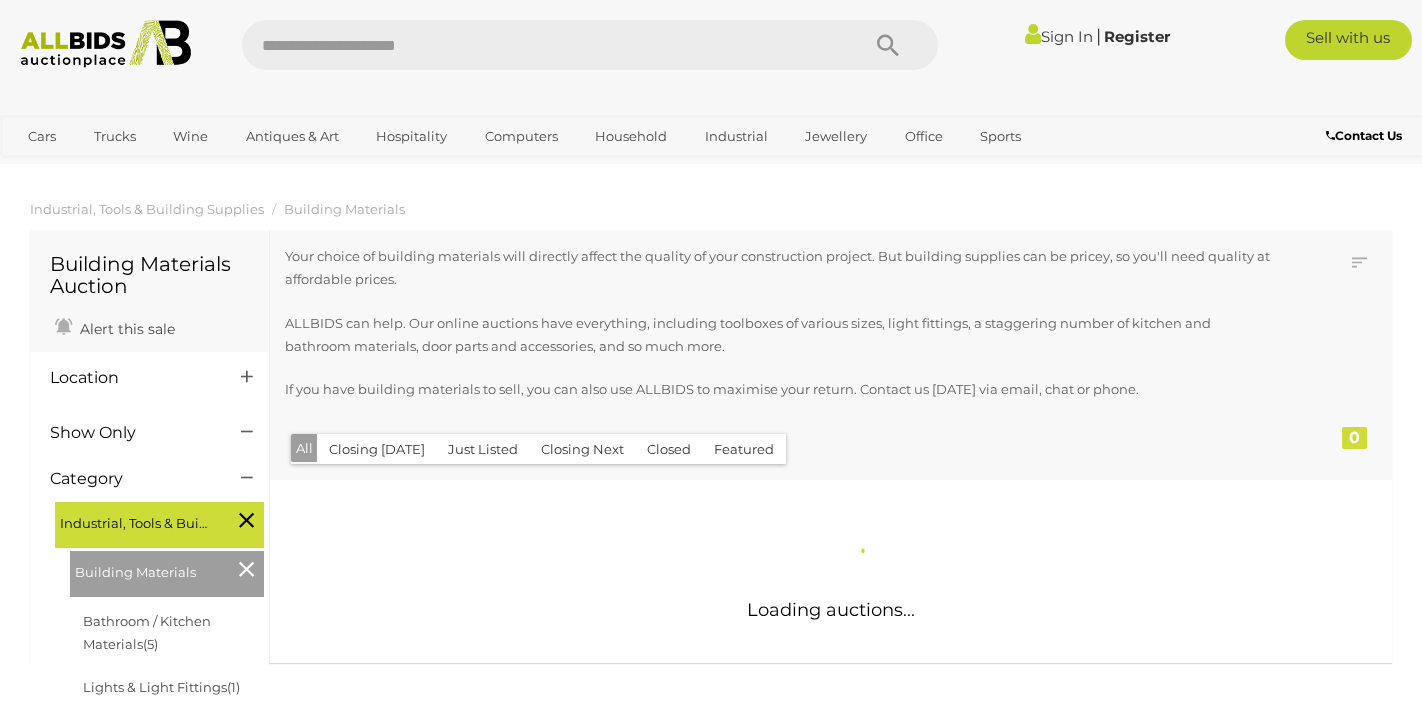 scroll, scrollTop: 0, scrollLeft: 0, axis: both 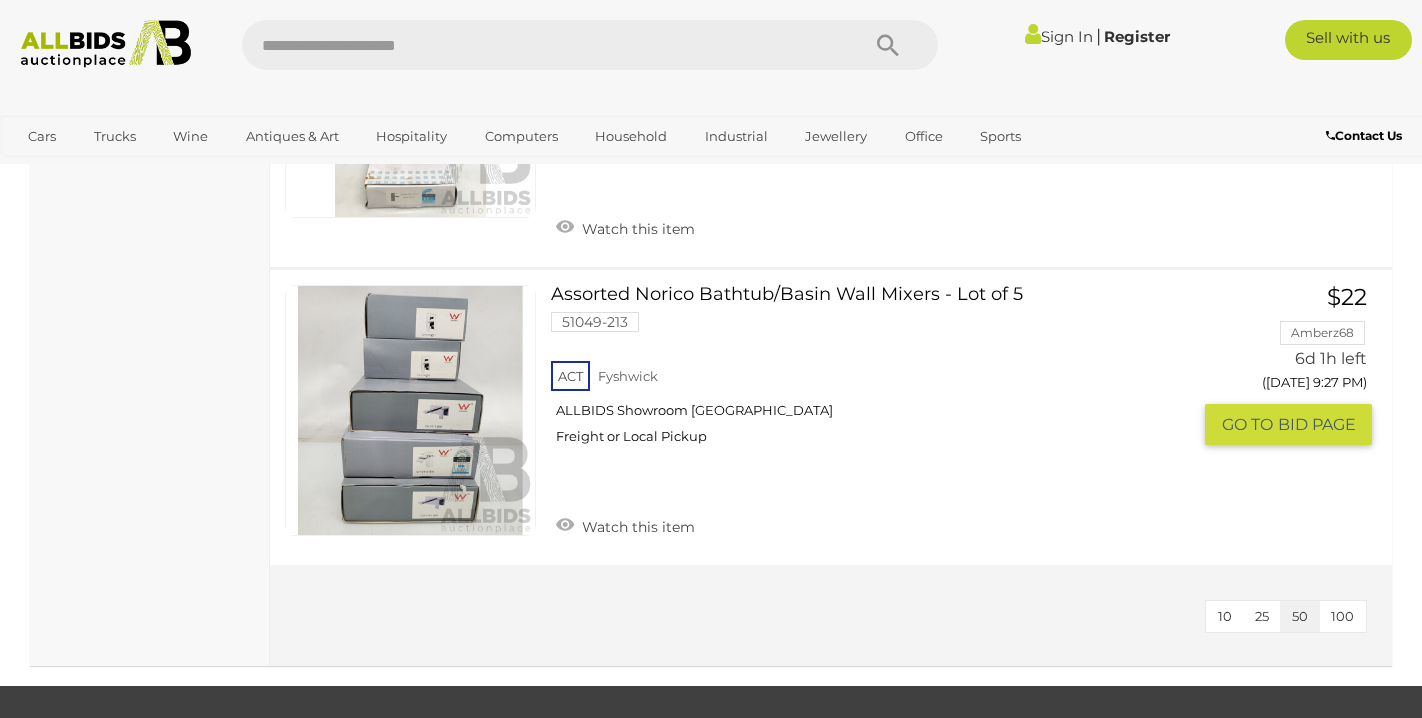 click at bounding box center [410, 410] 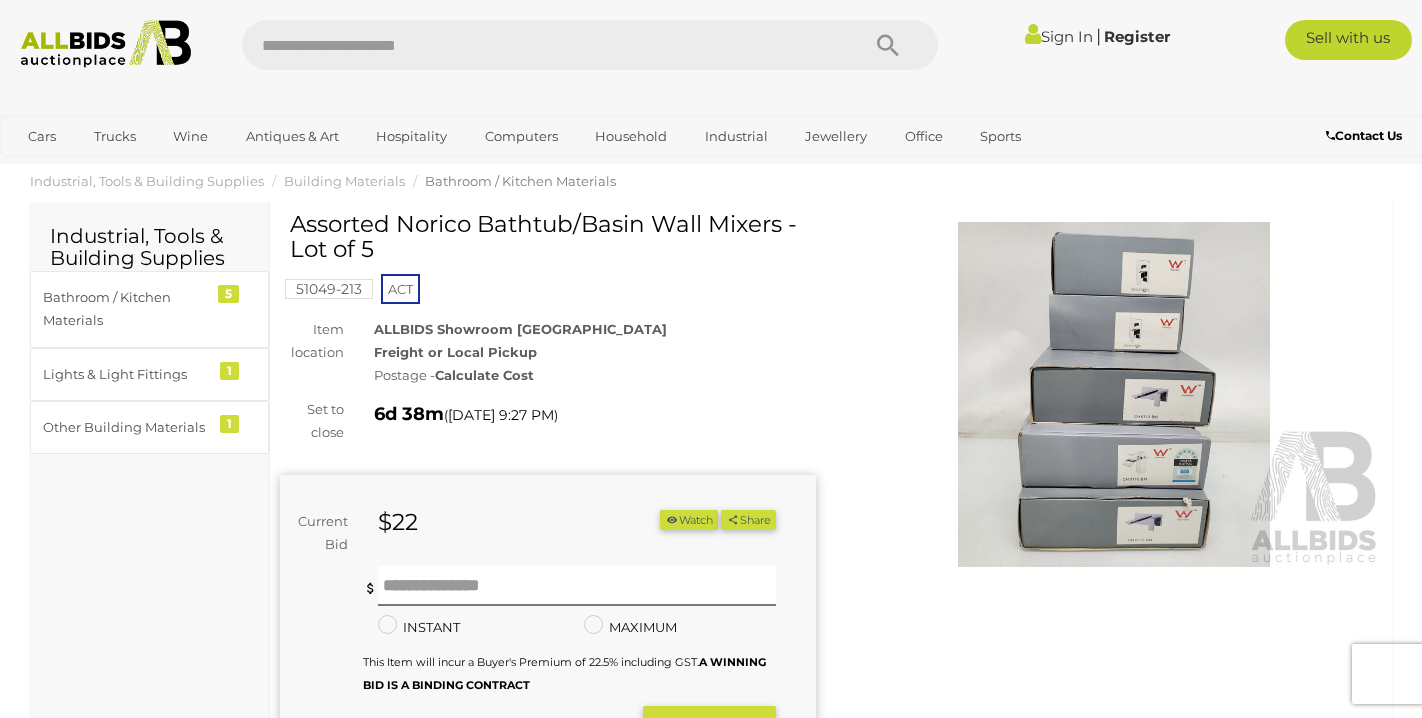 scroll, scrollTop: 25, scrollLeft: 0, axis: vertical 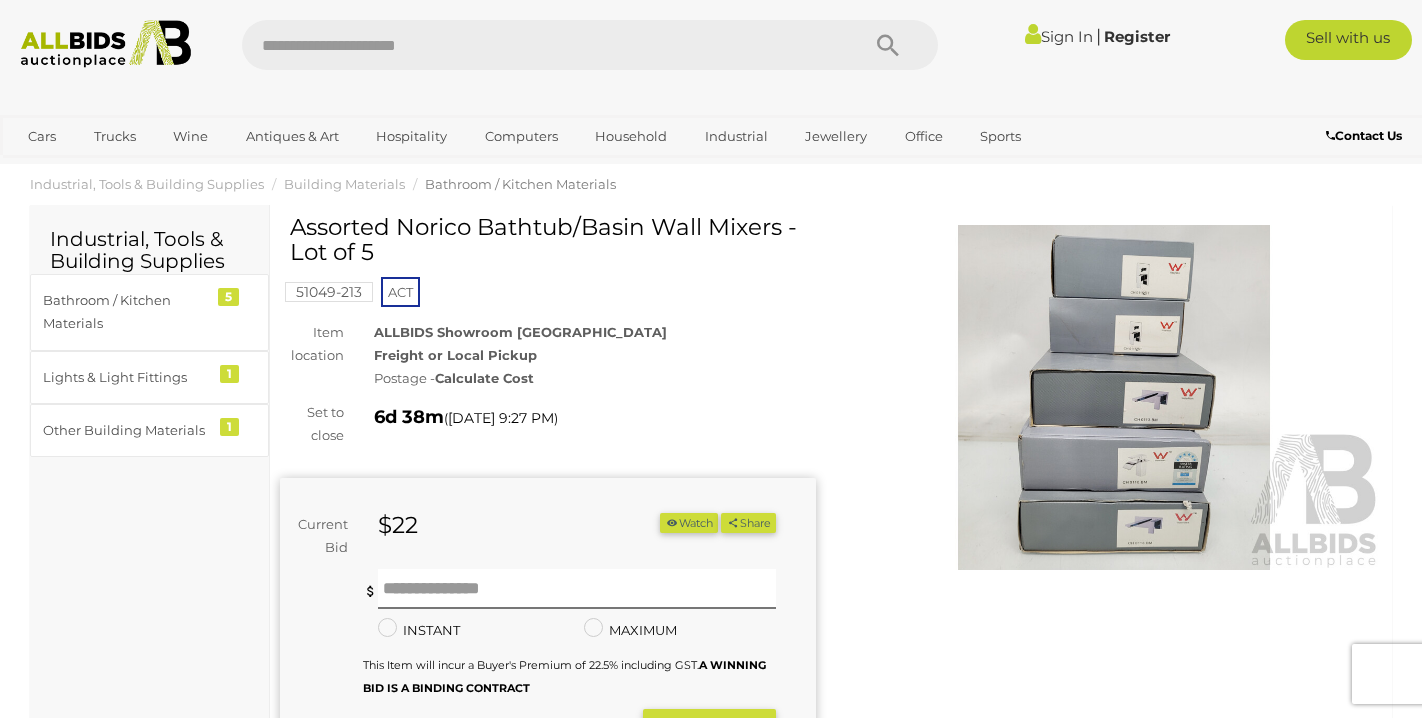 click at bounding box center (1114, 397) 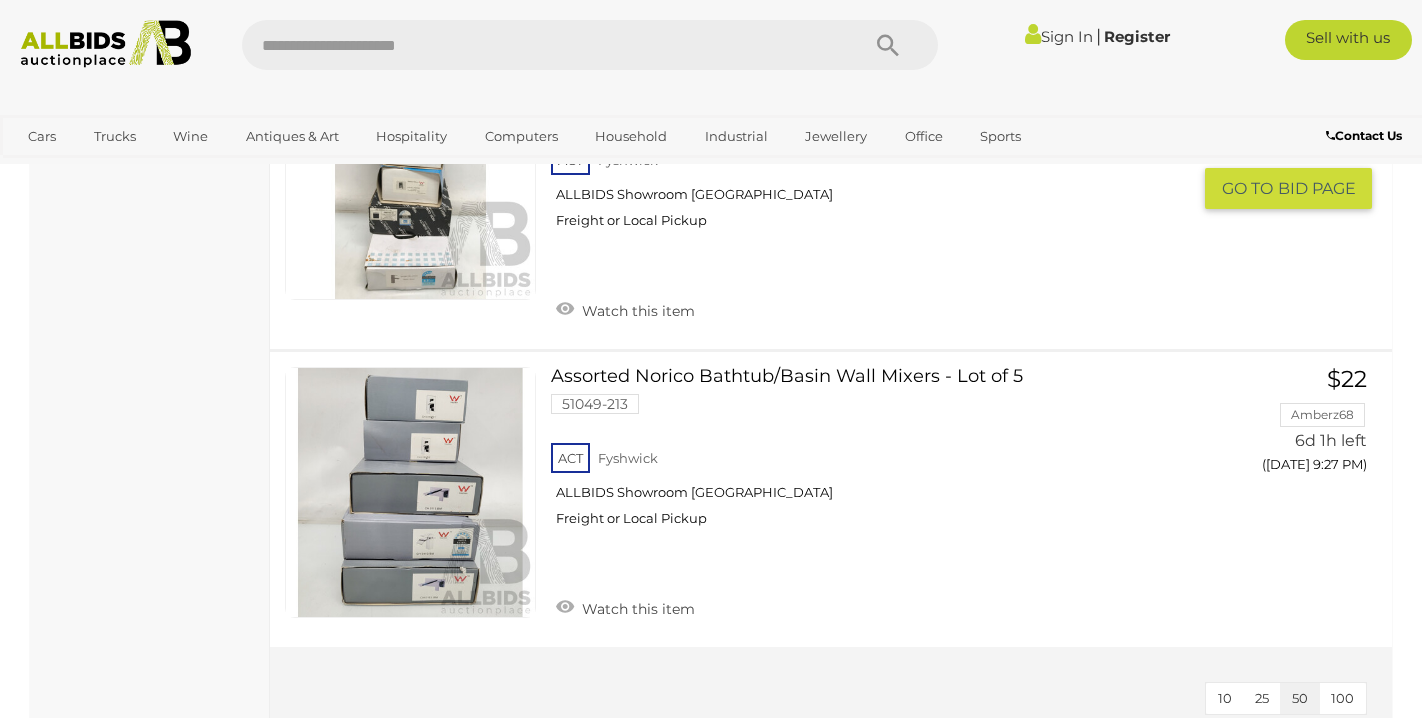 scroll, scrollTop: 1421, scrollLeft: 0, axis: vertical 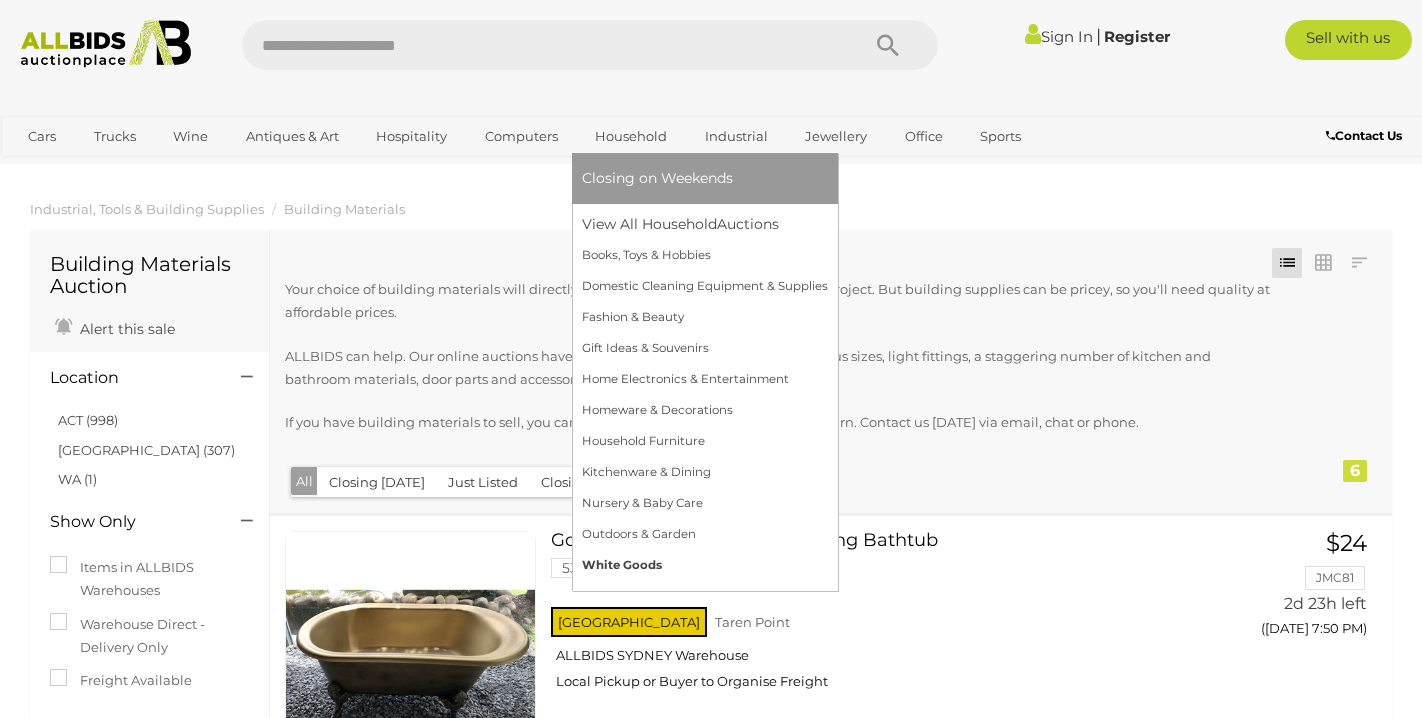 click on "White Goods" at bounding box center (705, 565) 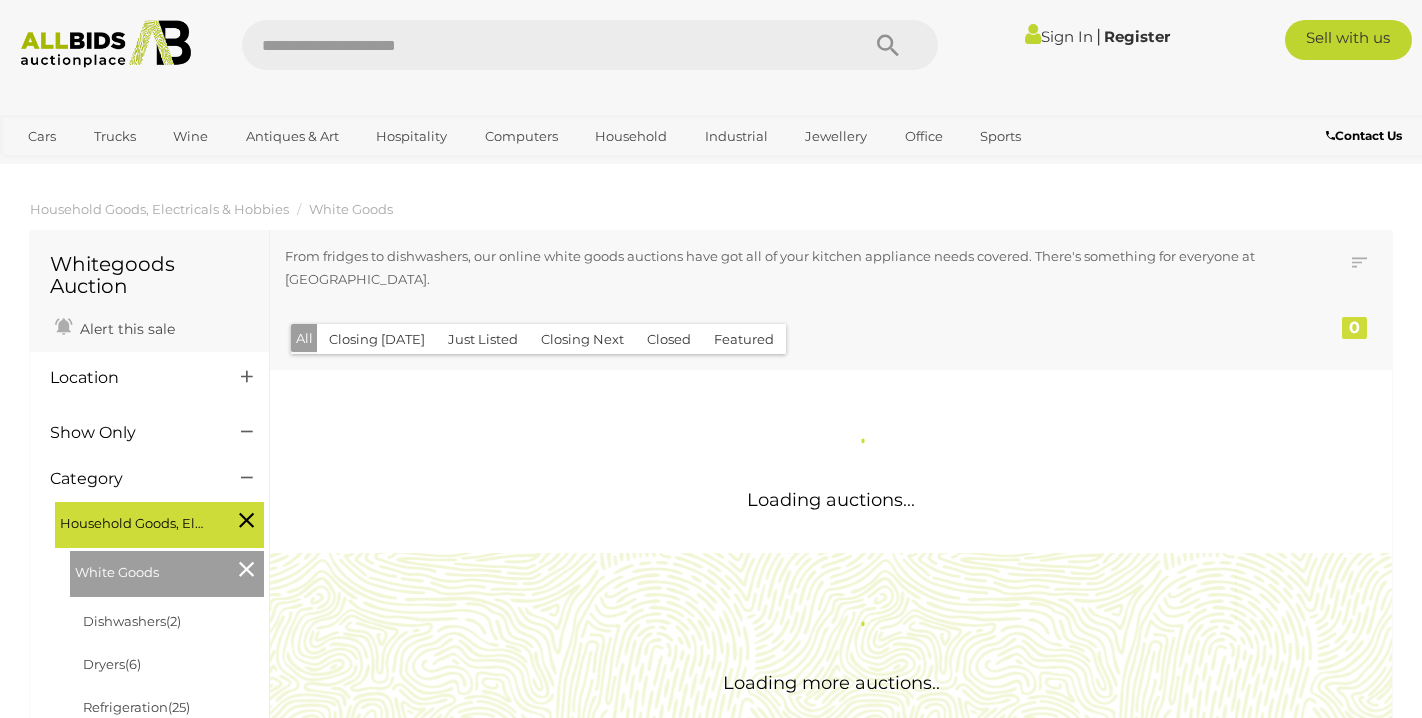 scroll, scrollTop: 0, scrollLeft: 0, axis: both 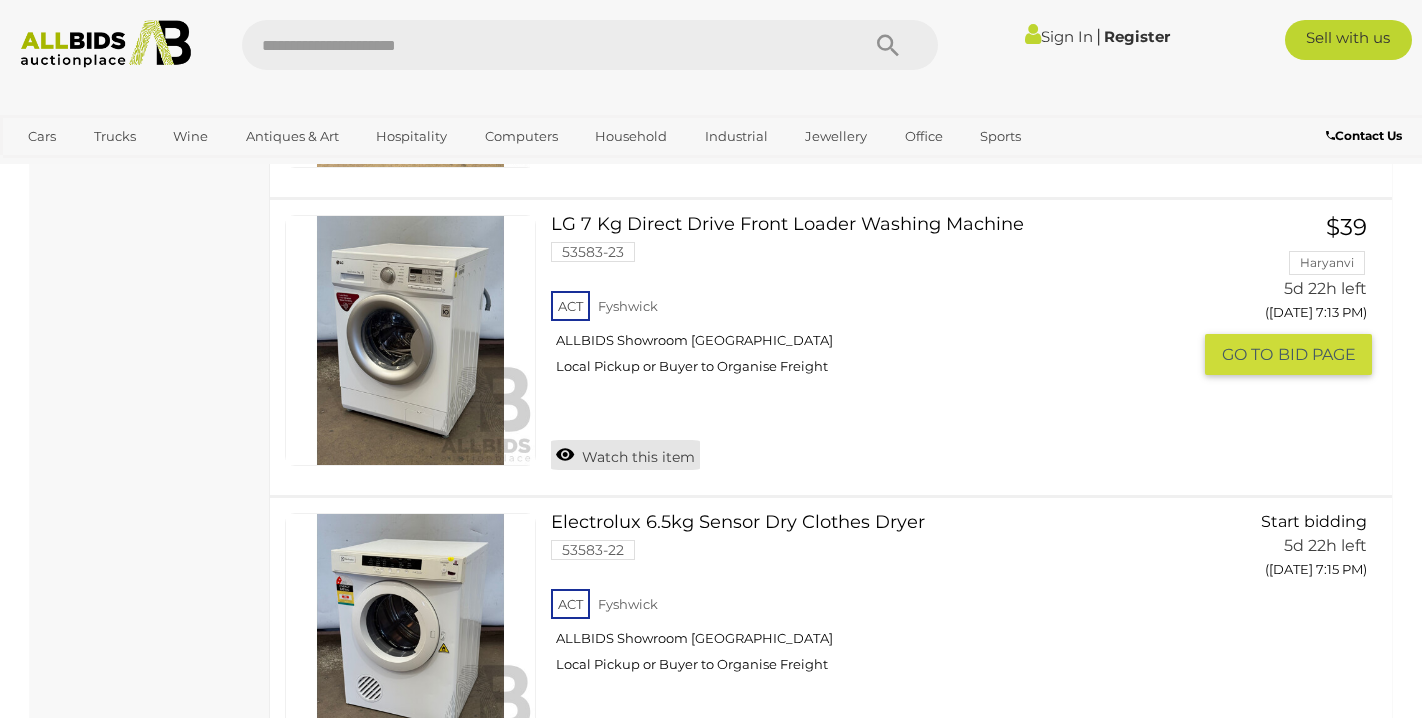 click on "Watch this item" at bounding box center [625, 455] 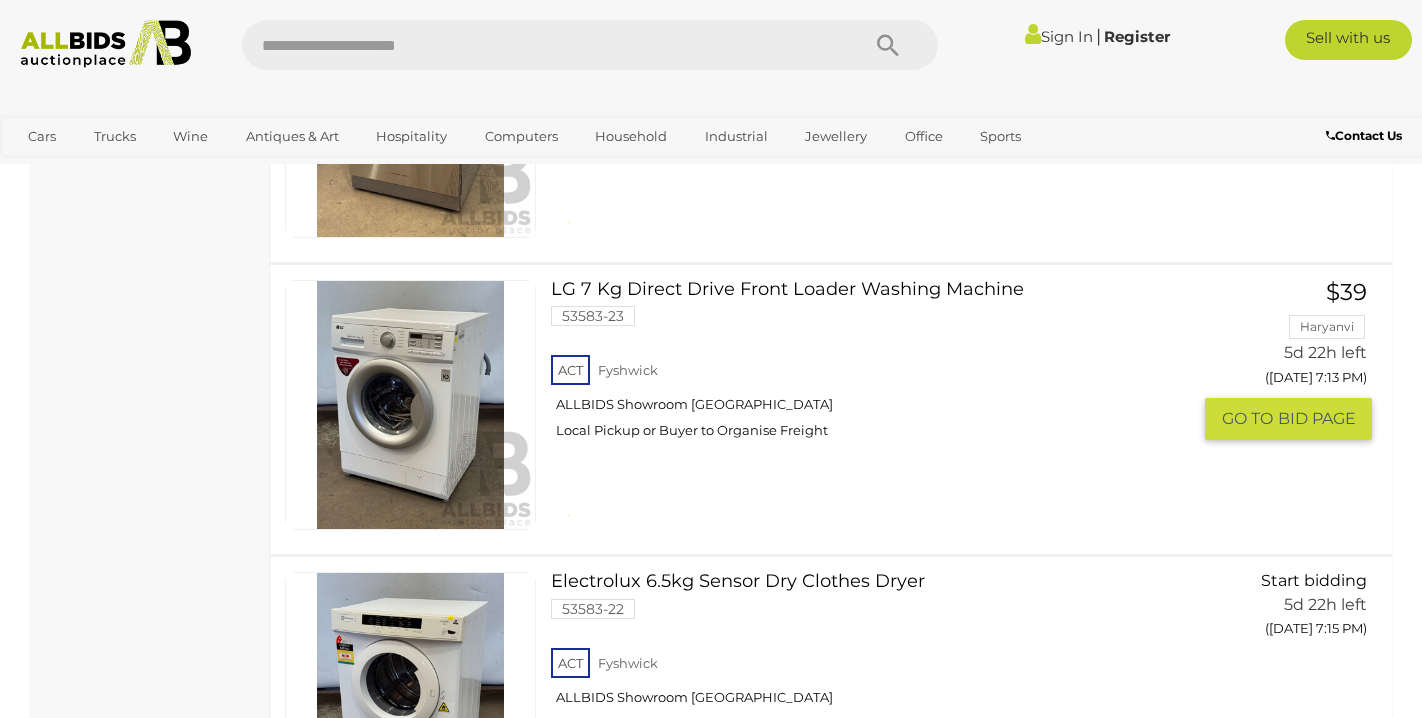 scroll, scrollTop: 1900, scrollLeft: 0, axis: vertical 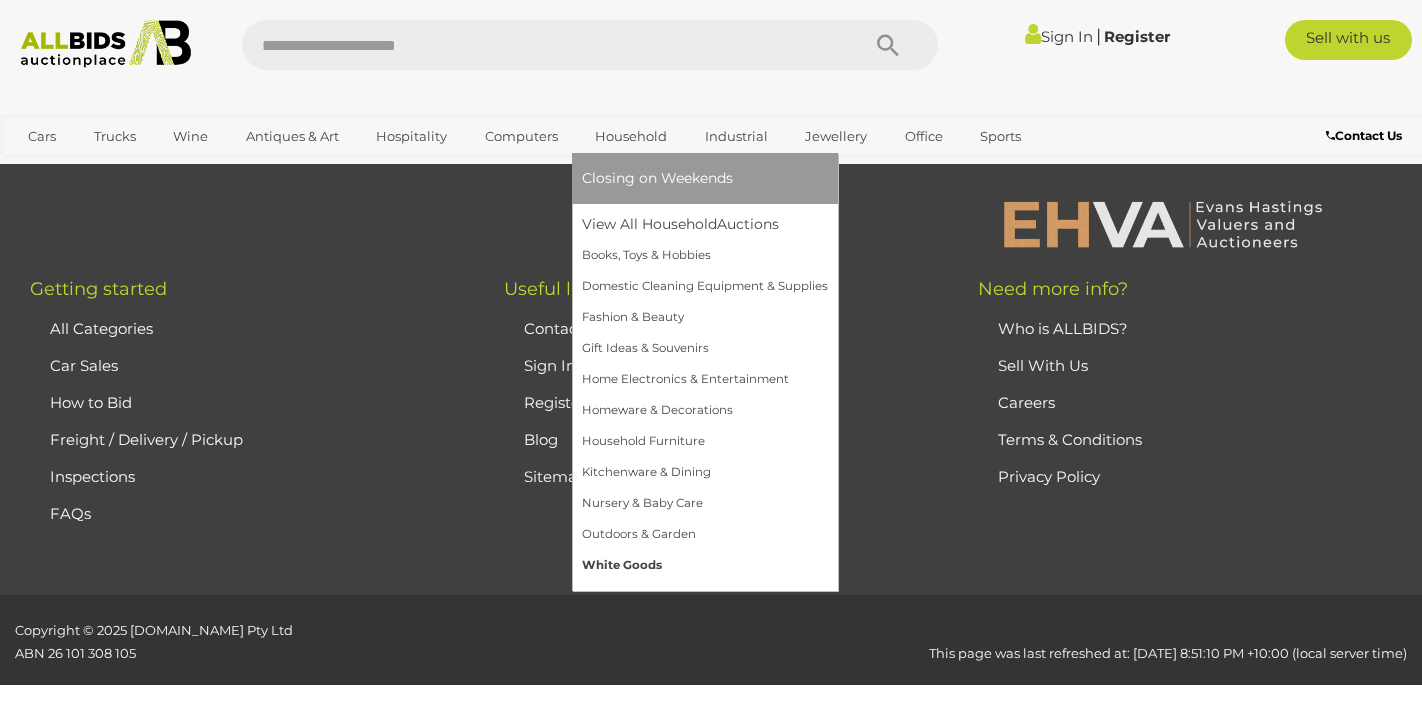 click on "White Goods" at bounding box center [705, 565] 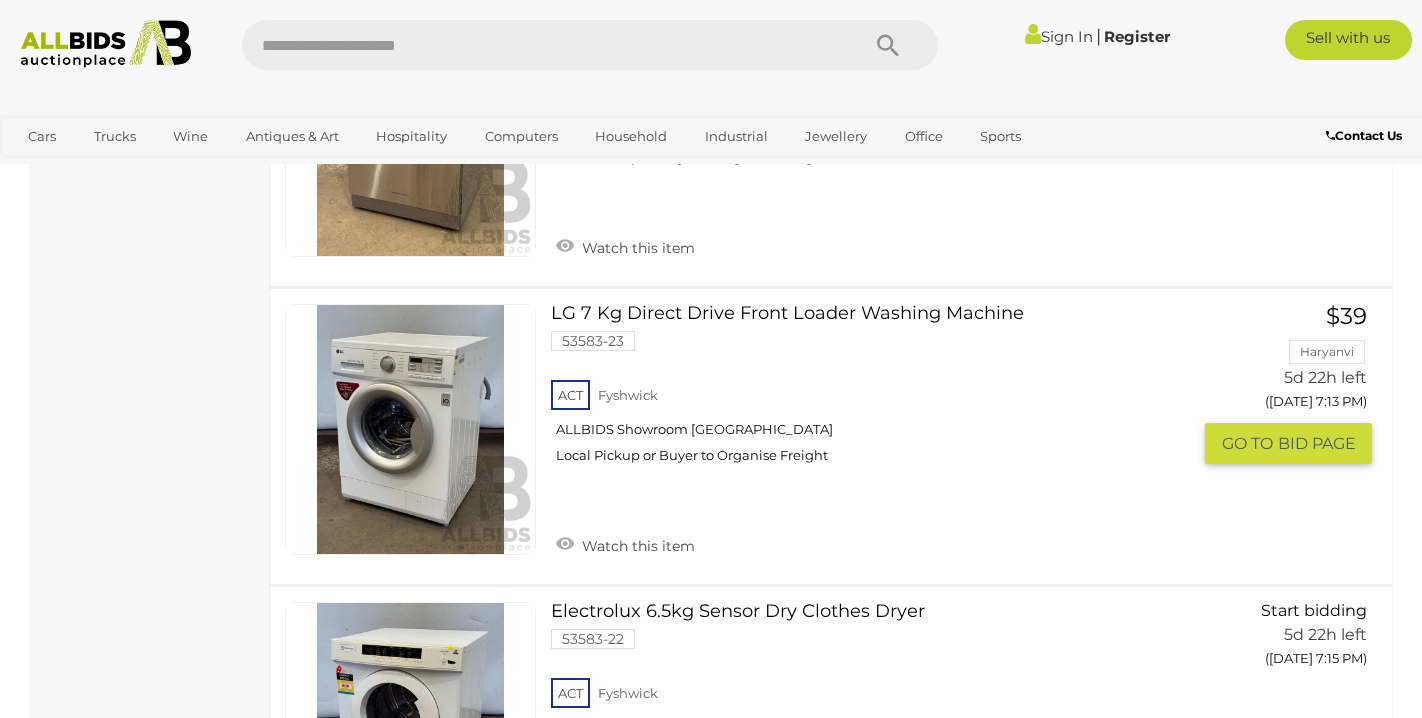 scroll, scrollTop: 2018, scrollLeft: 0, axis: vertical 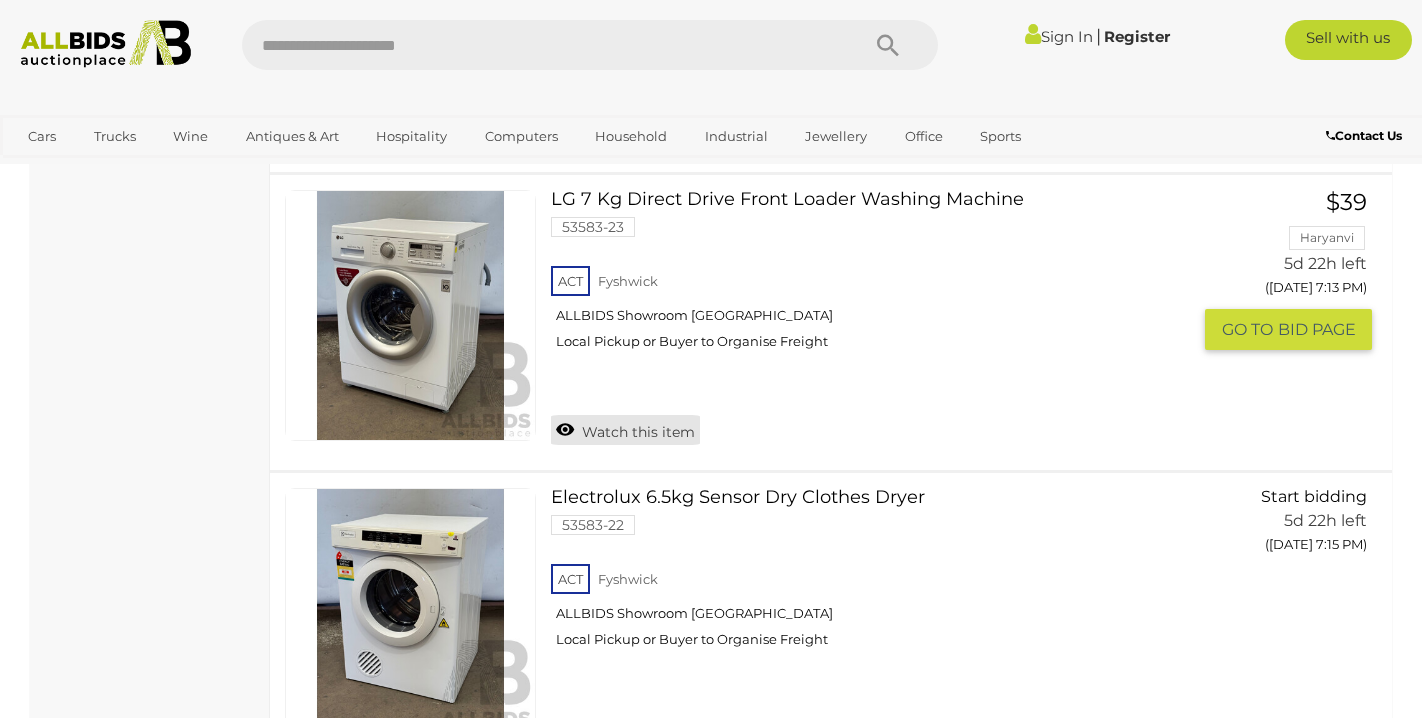 click on "Watch this item" at bounding box center [625, 430] 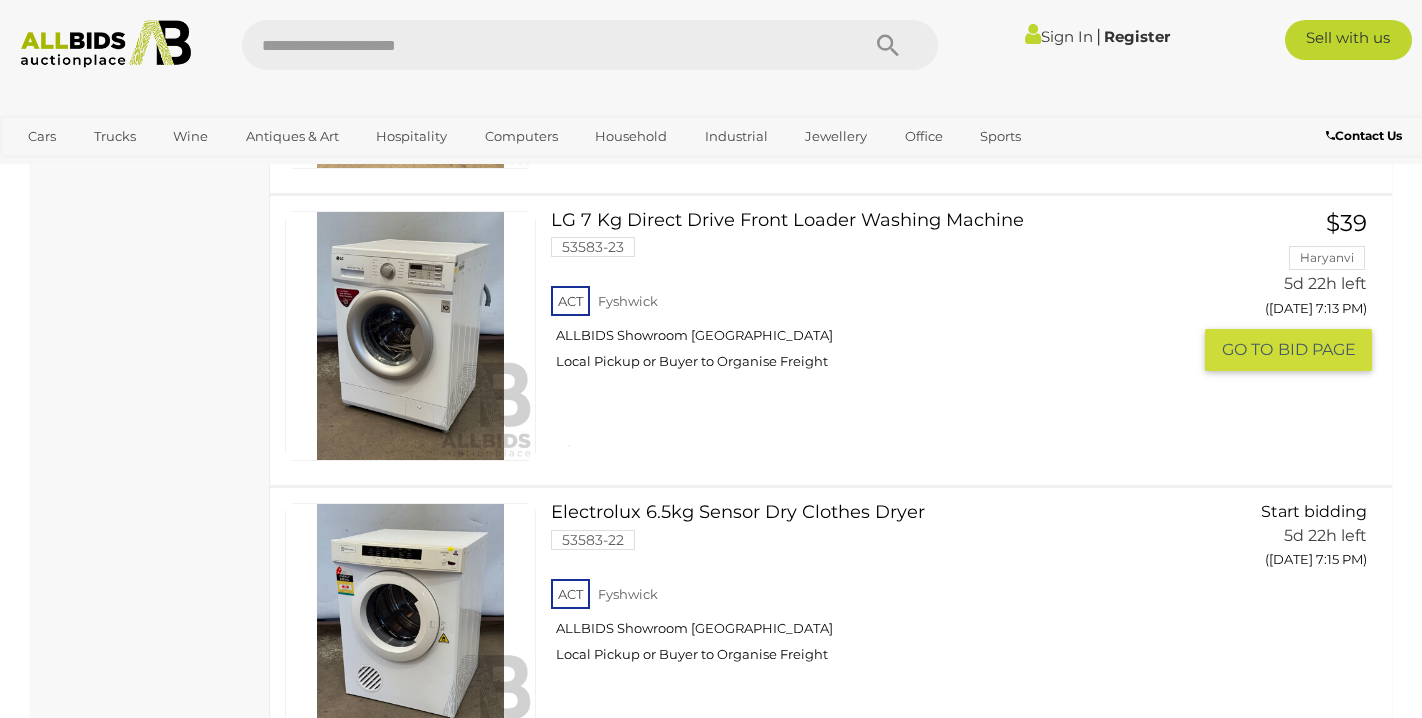 scroll, scrollTop: 1929, scrollLeft: 0, axis: vertical 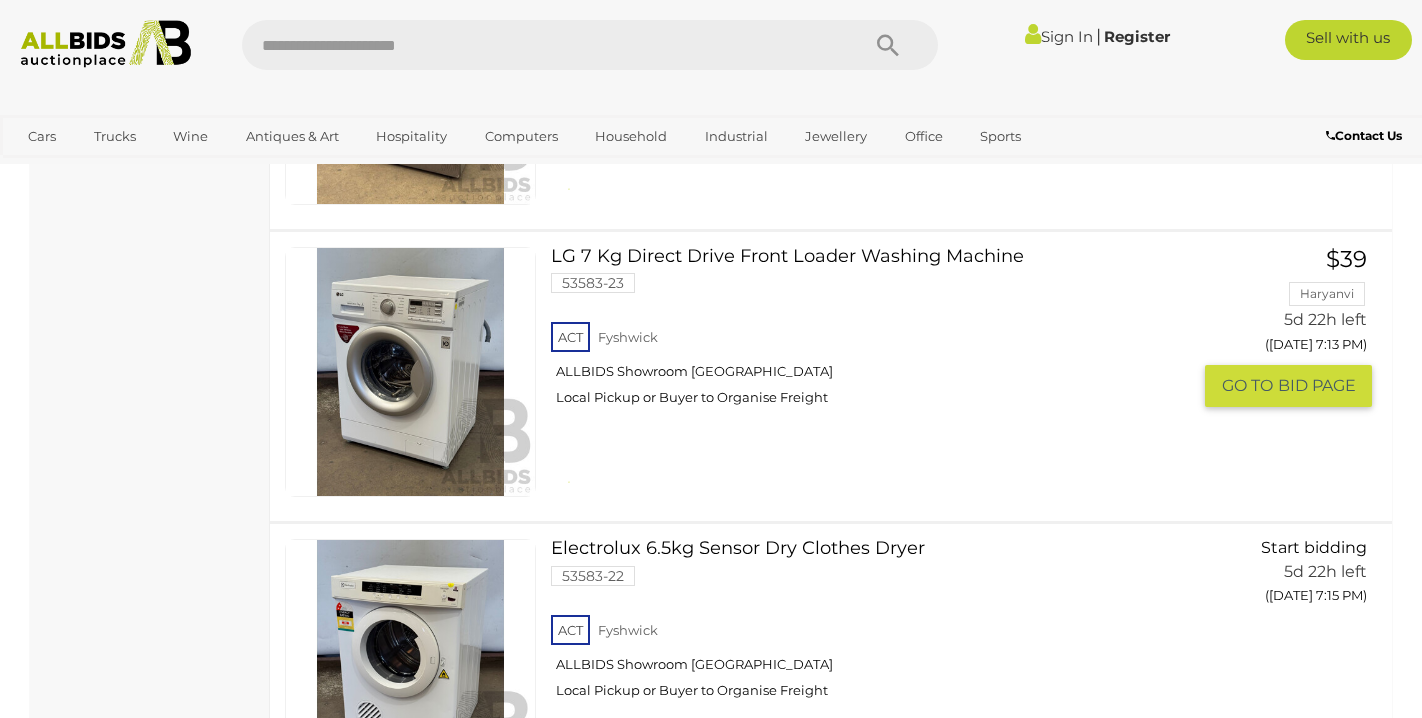 click on "LG 7 Kg Direct Drive Front Loader Washing Machine
53583-23
ACT
Fyshwick" at bounding box center [878, 334] 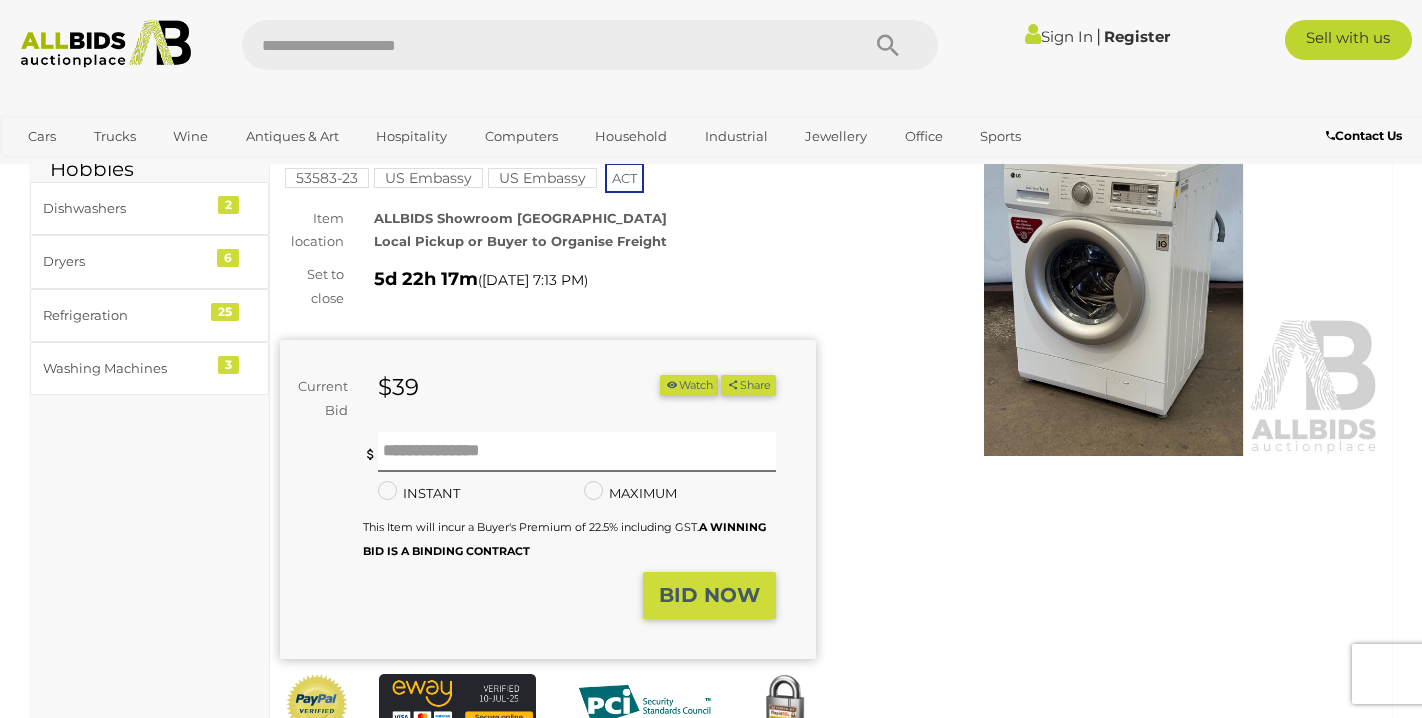 scroll, scrollTop: 8, scrollLeft: 0, axis: vertical 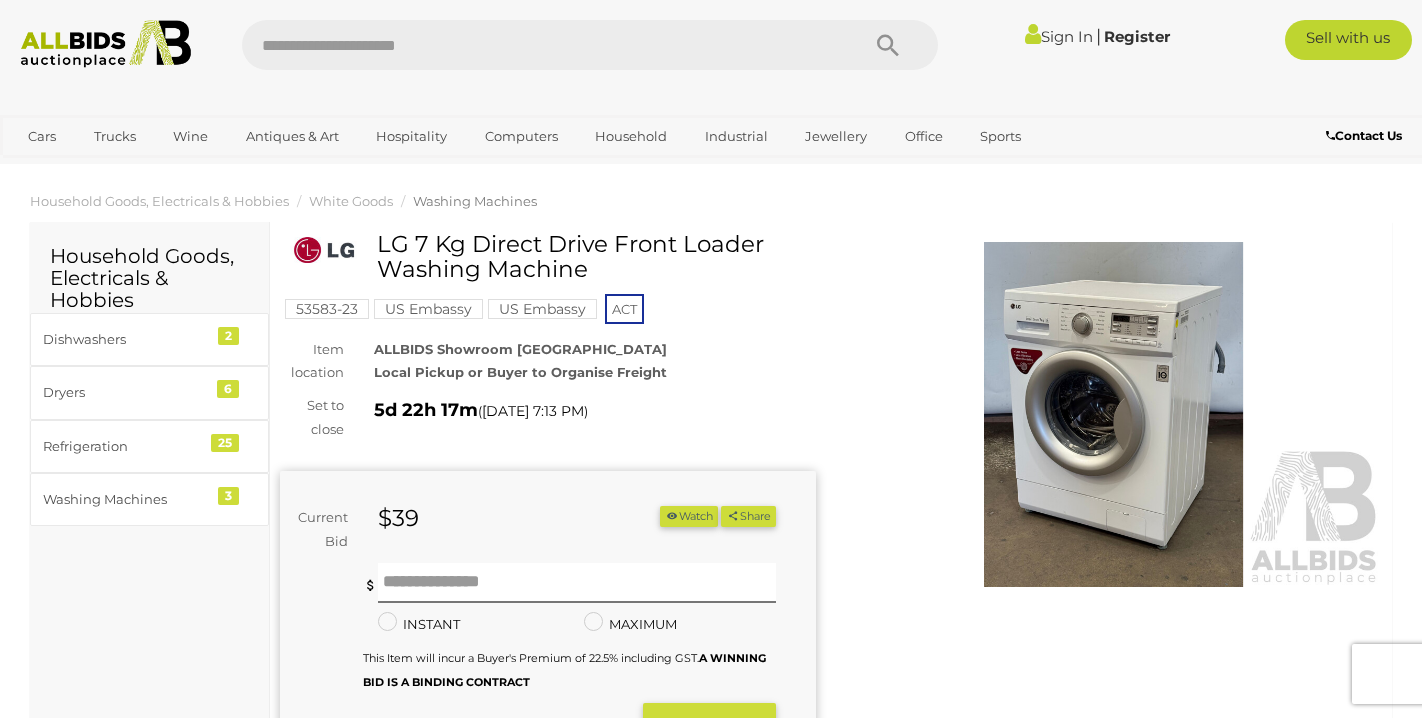 click on "Watch" at bounding box center (689, 516) 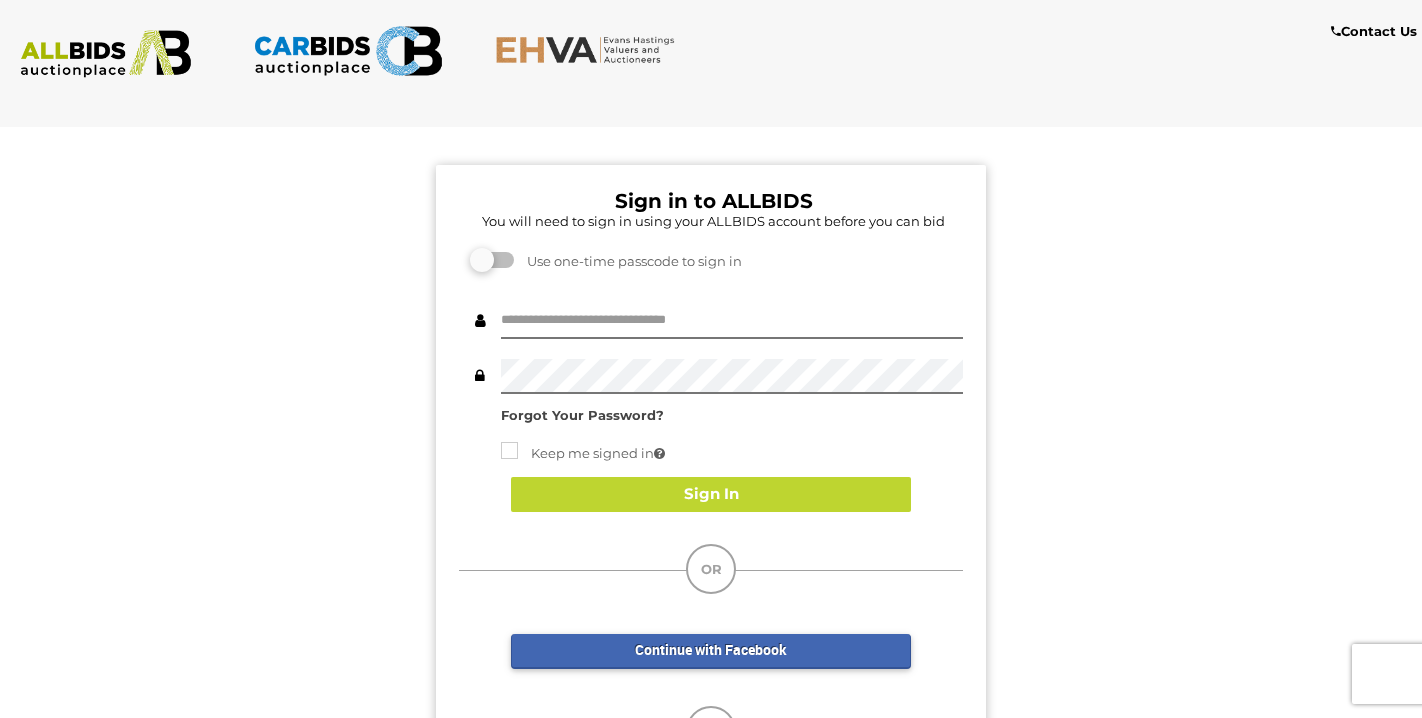 scroll, scrollTop: 0, scrollLeft: 0, axis: both 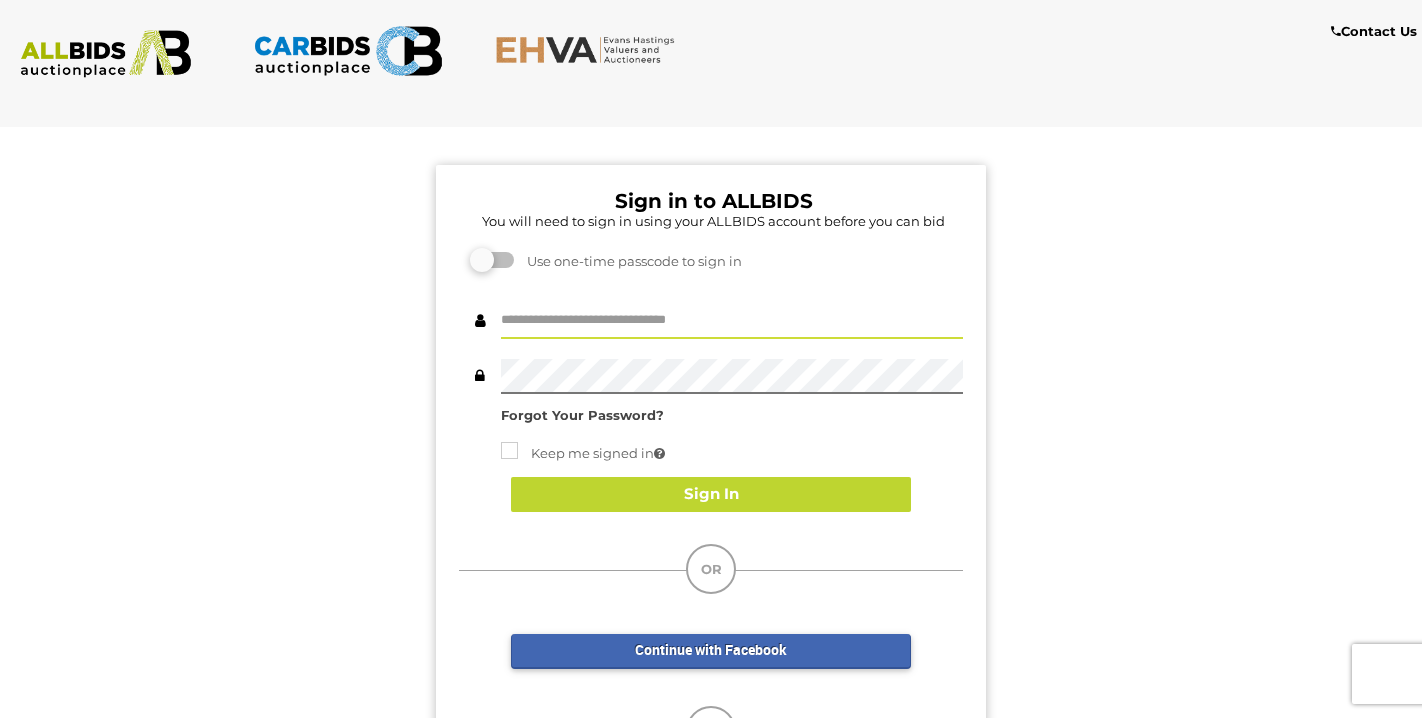 click at bounding box center (732, 321) 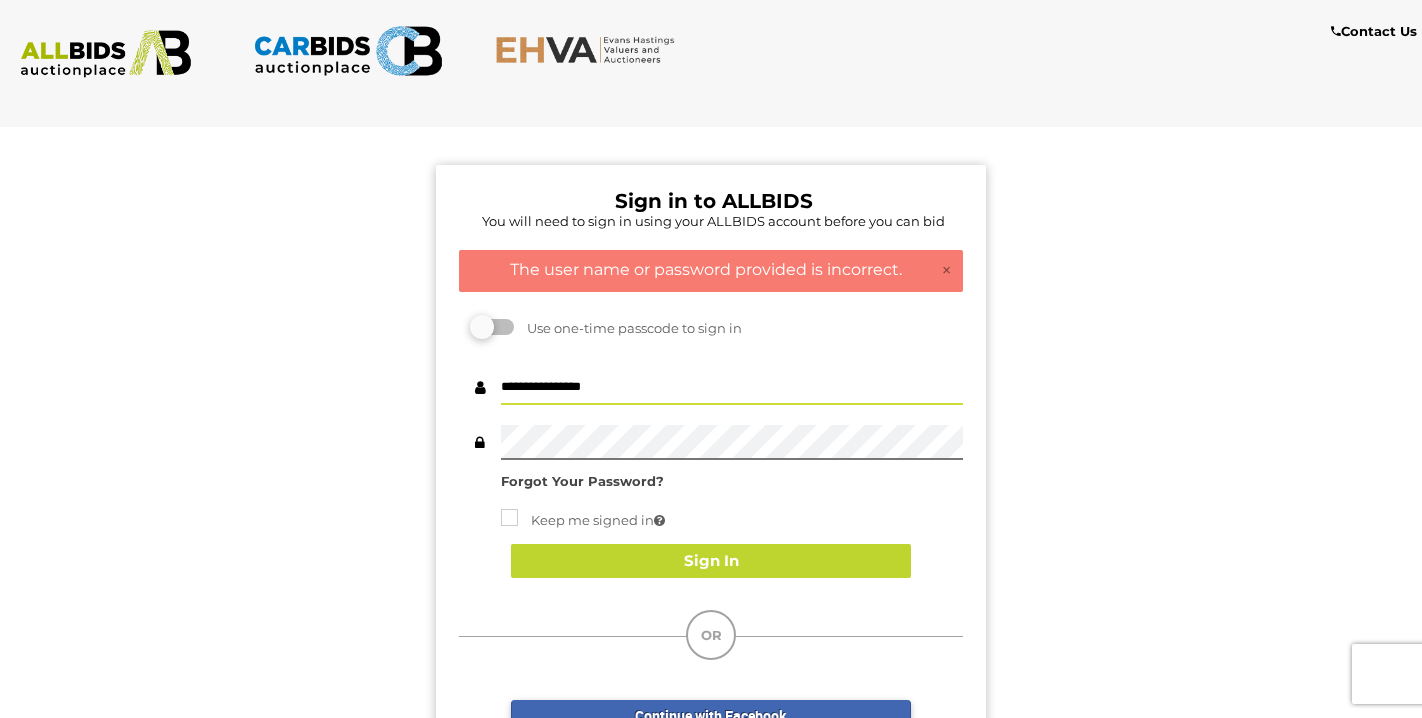 drag, startPoint x: 696, startPoint y: 392, endPoint x: 505, endPoint y: 371, distance: 192.15099 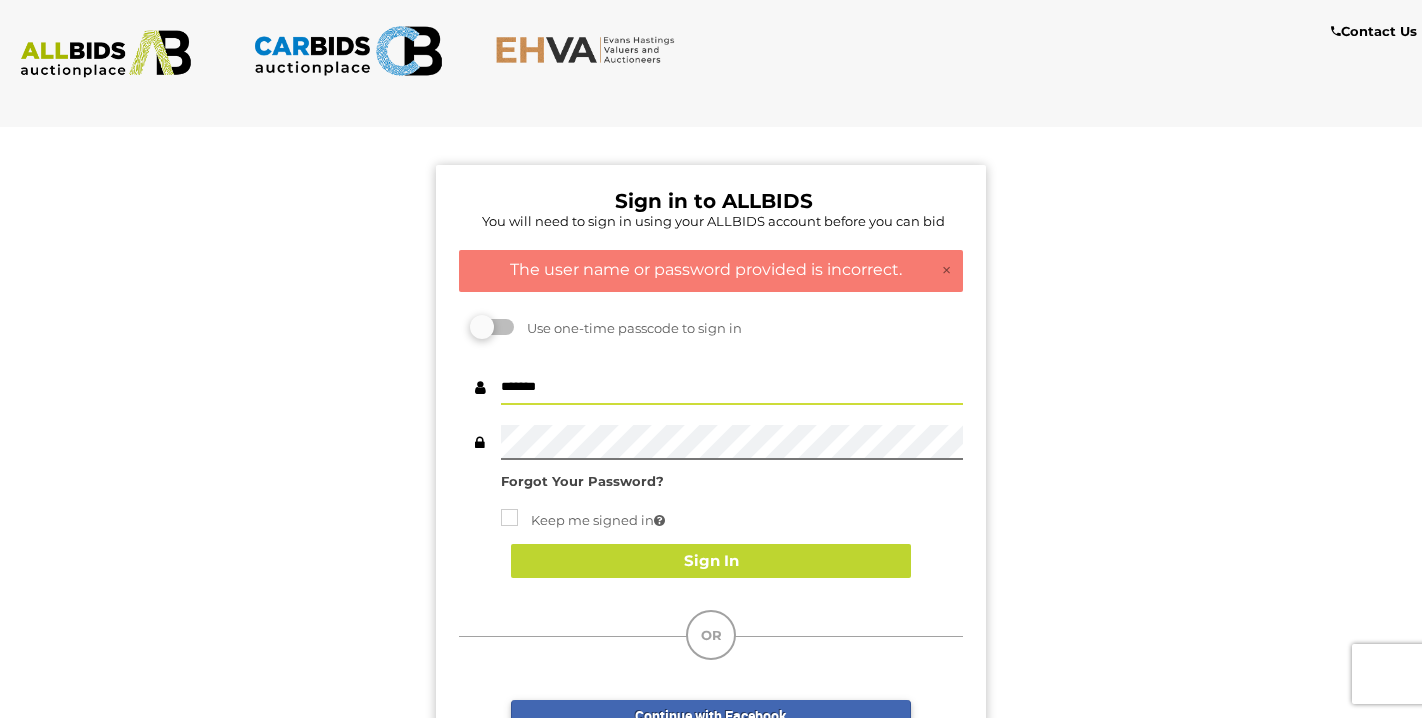 type on "*******" 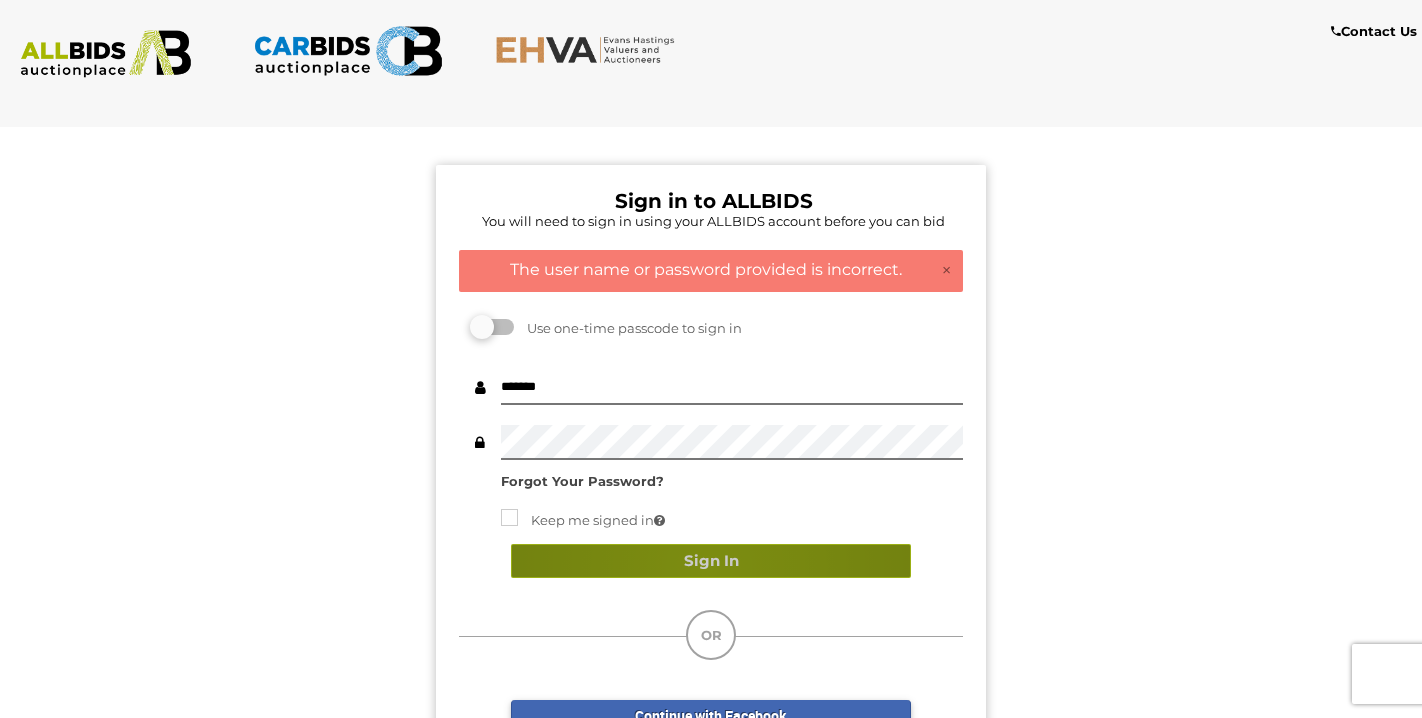 click on "Sign In" at bounding box center (711, 561) 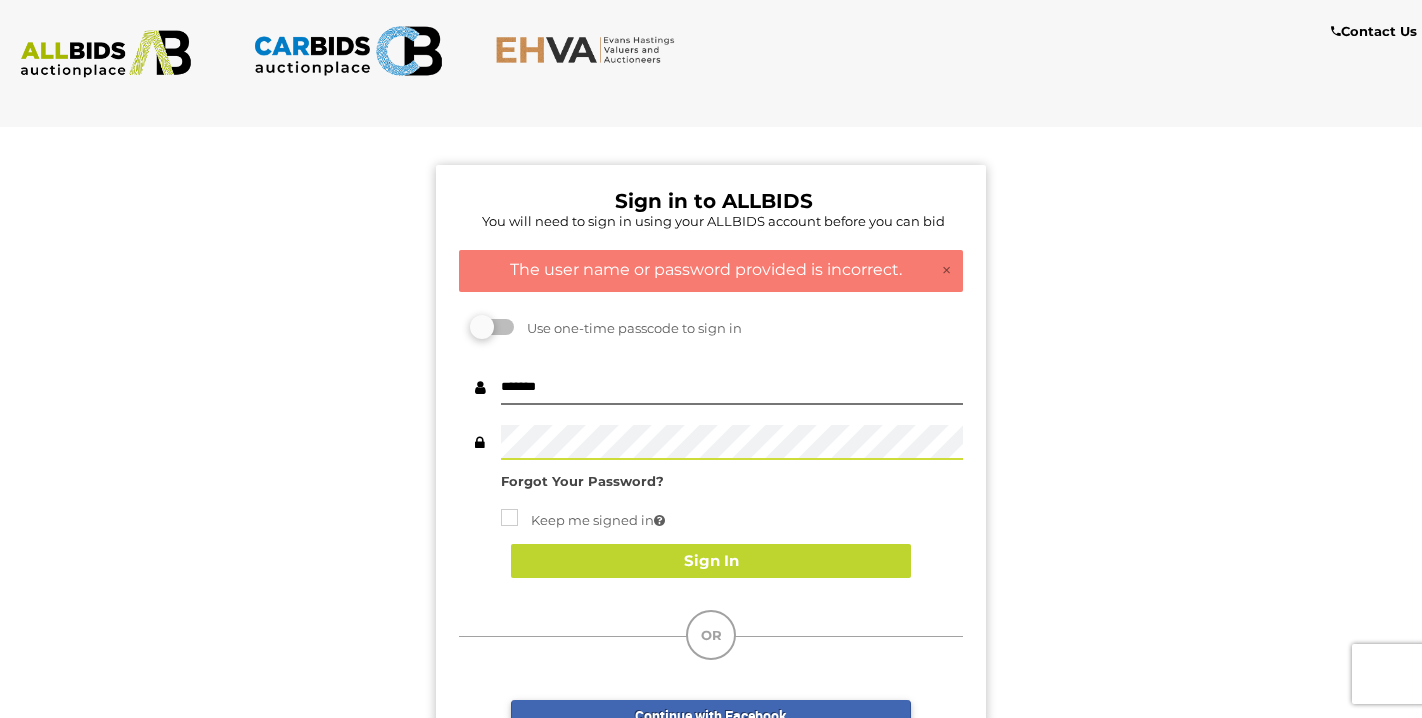click on "Sign in to ALLBIDS
You will need to sign in using your ALLBIDS account before you can bid
×
The user name or password provided is incorrect.
Unfortunately we are unable to process your request at this moment.  Please refresh the page and try again later or  contact us  for assistance.
Use one-time passcode to sign in
******* OR" at bounding box center [711, 527] 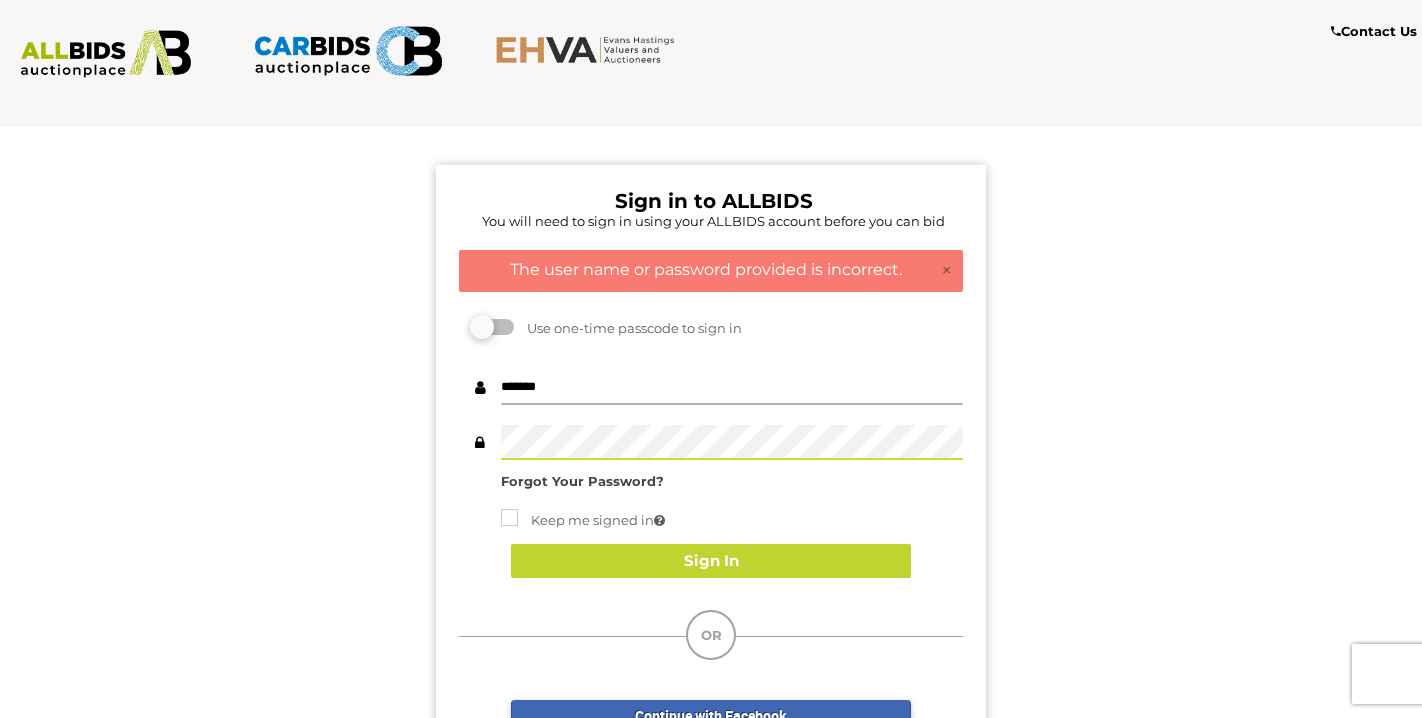 click on "*******" at bounding box center (732, 387) 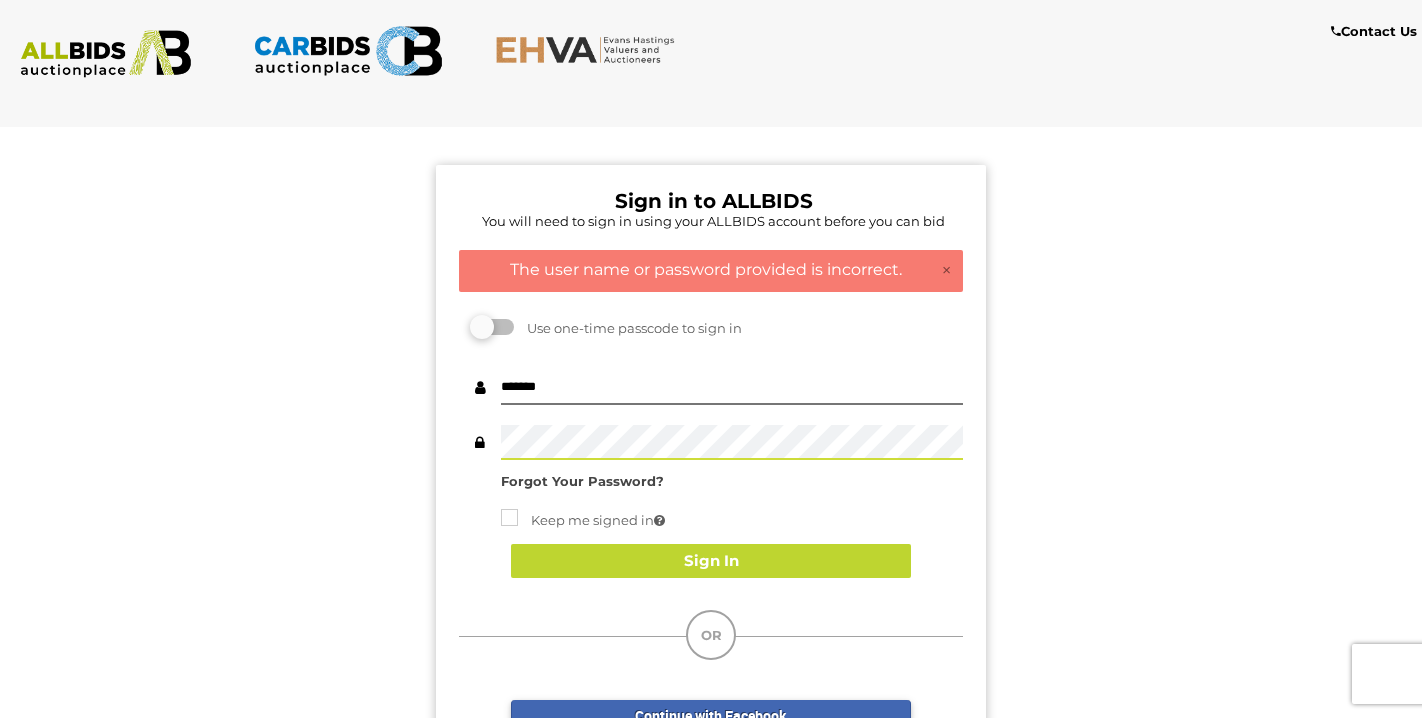 click on "Sign in to ALLBIDS
You will need to sign in using your ALLBIDS account before you can bid
×
The user name or password provided is incorrect.
Unfortunately we are unable to process your request at this moment.  Please refresh the page and try again later or  contact us  for assistance.
Use one-time passcode to sign in
******* OR" at bounding box center [711, 527] 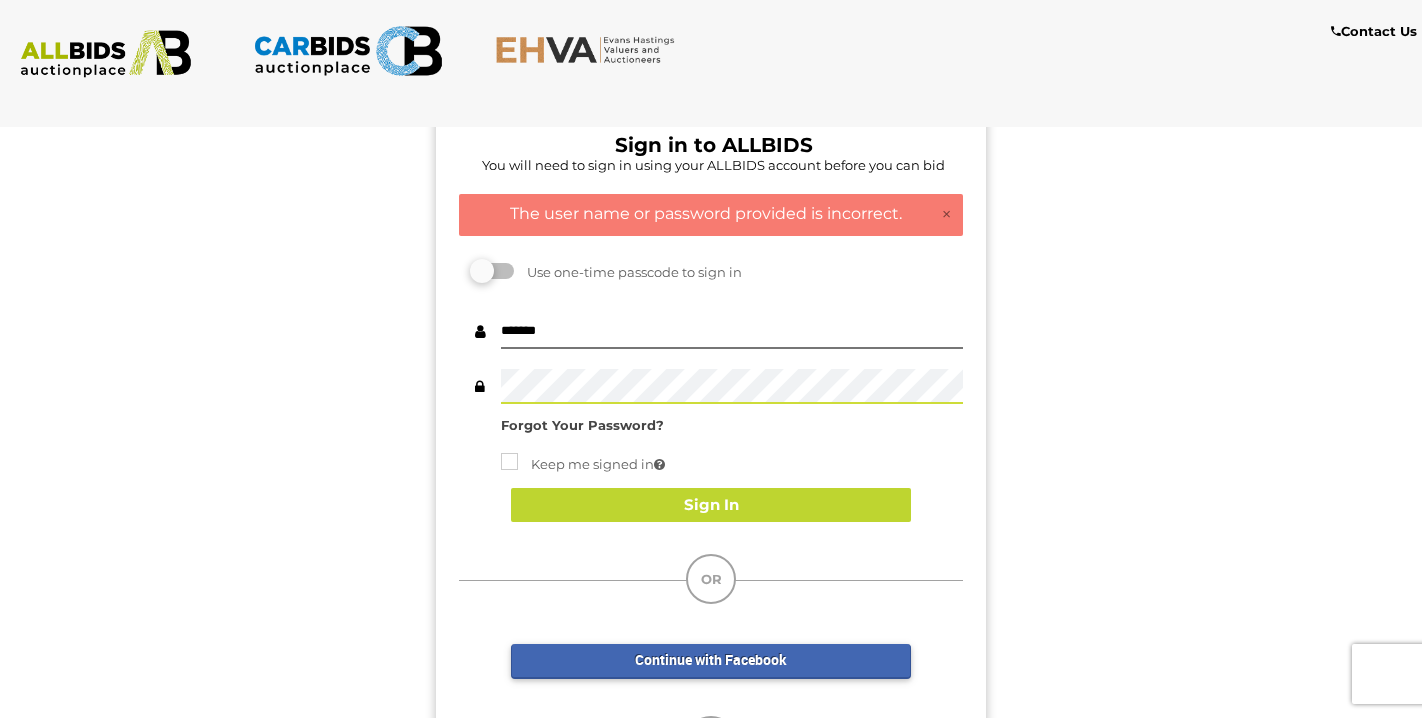 scroll, scrollTop: 71, scrollLeft: 0, axis: vertical 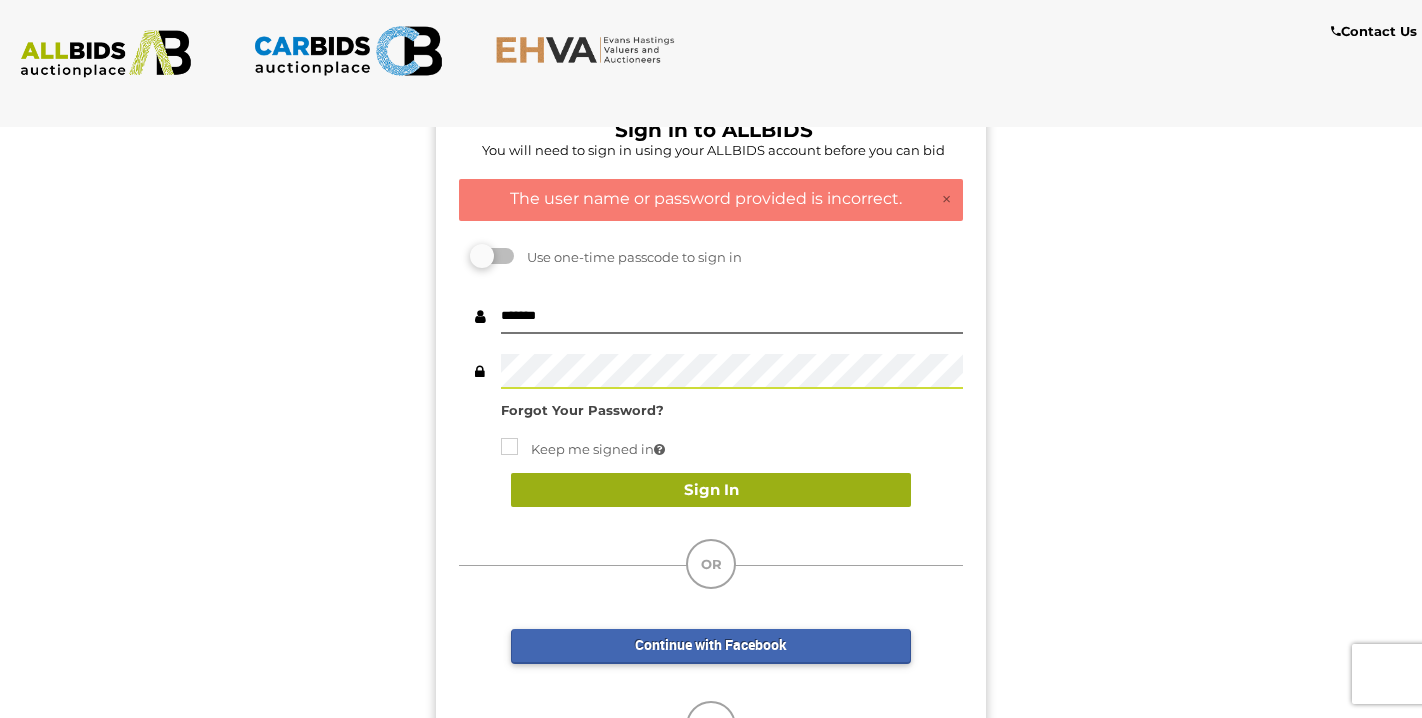 click on "Sign In" at bounding box center [711, 490] 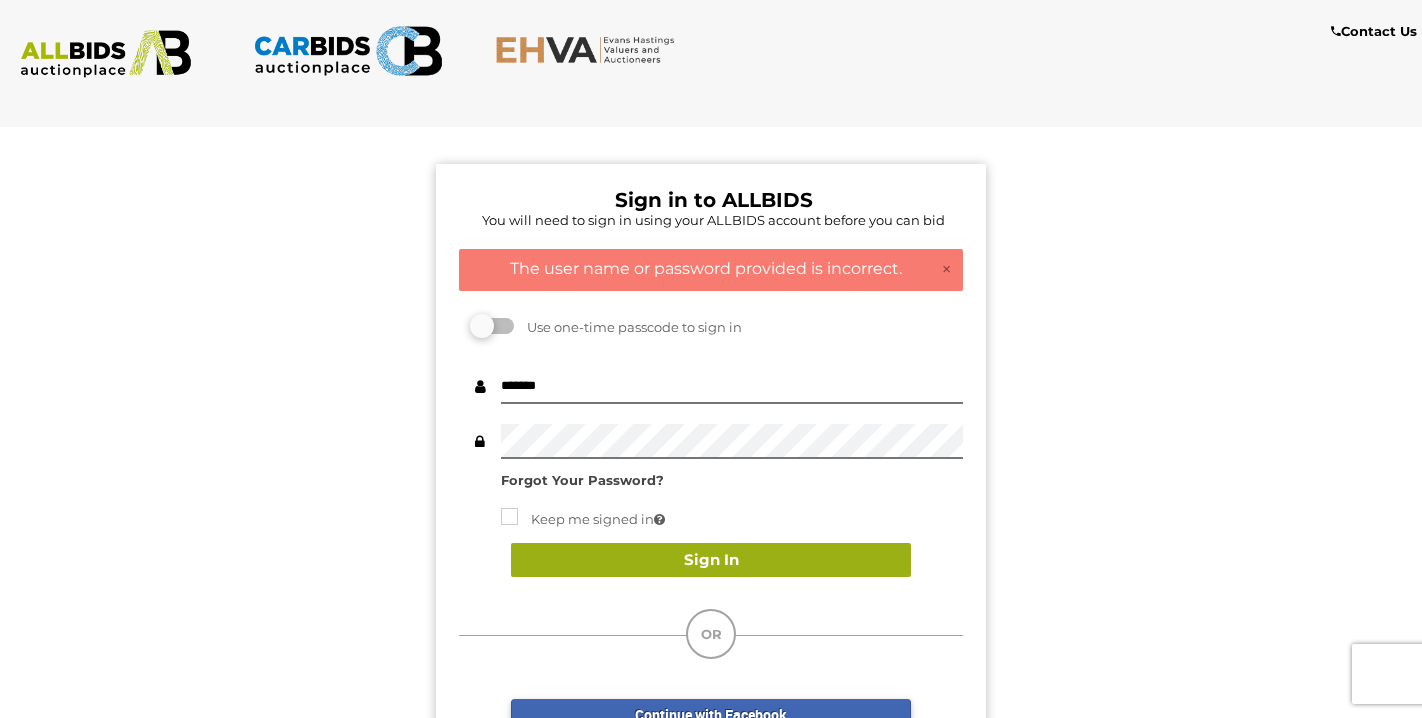scroll, scrollTop: 0, scrollLeft: 0, axis: both 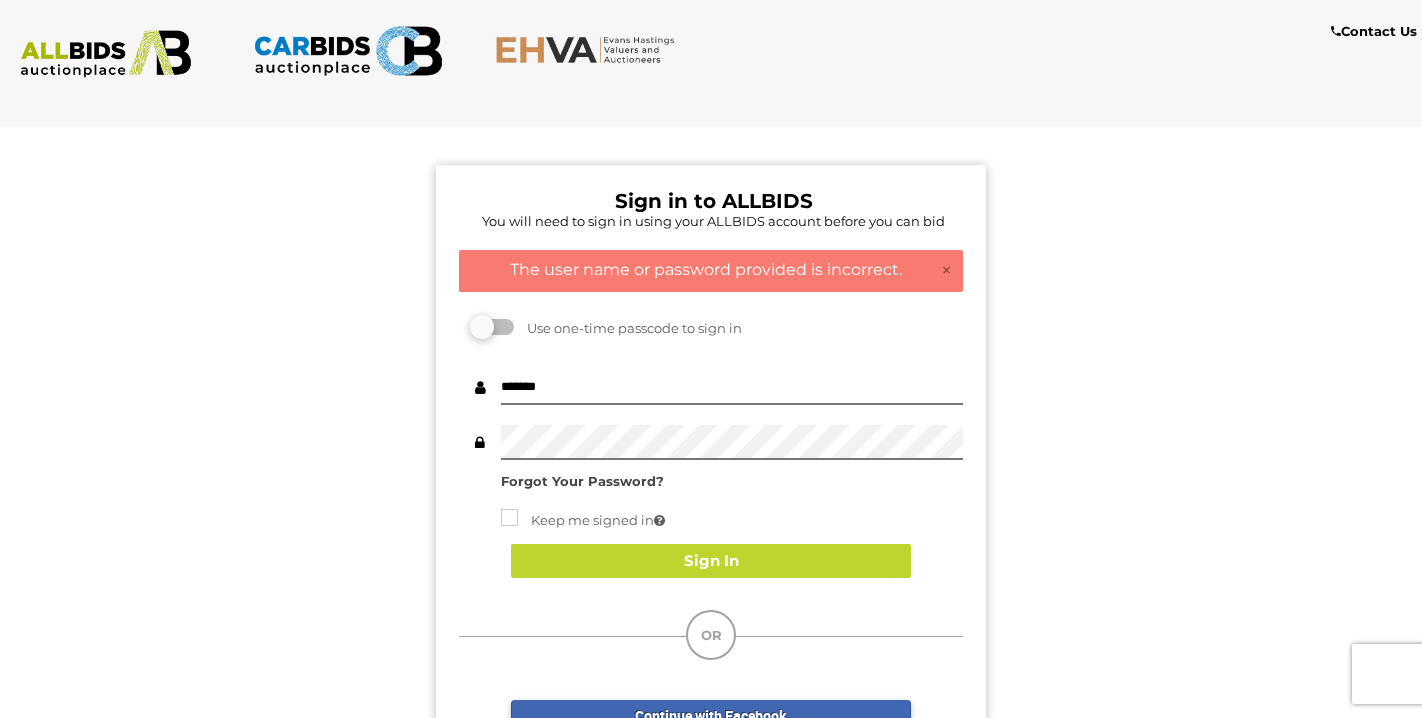 click on "Forgot Your Password?" at bounding box center (582, 481) 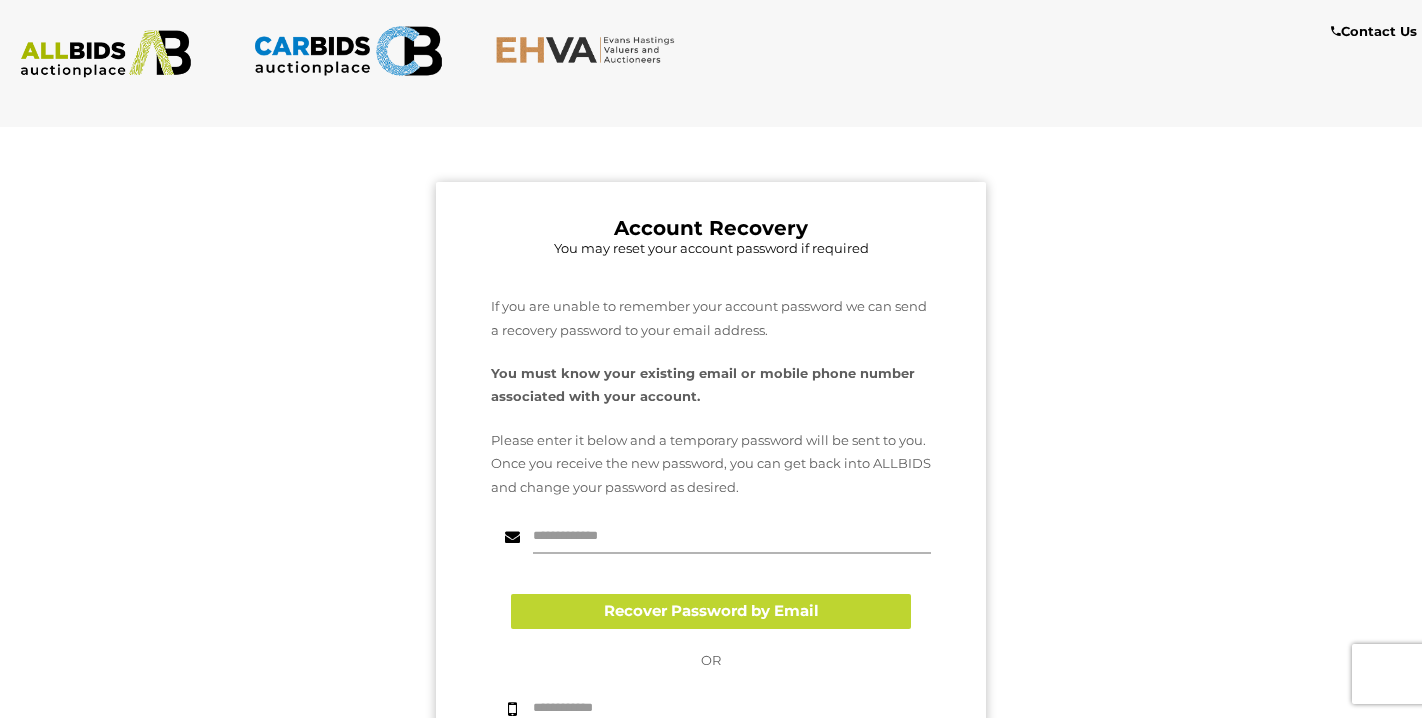 click at bounding box center (732, 536) 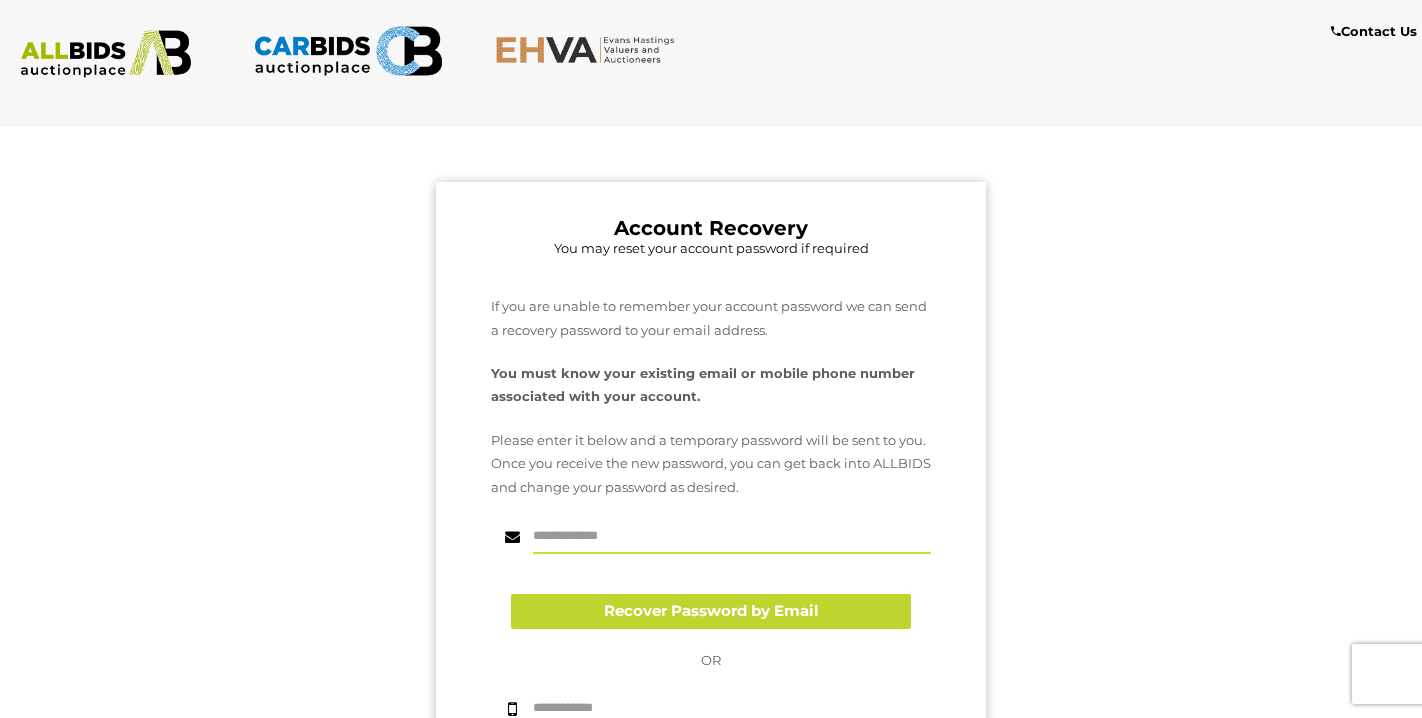 type on "**********" 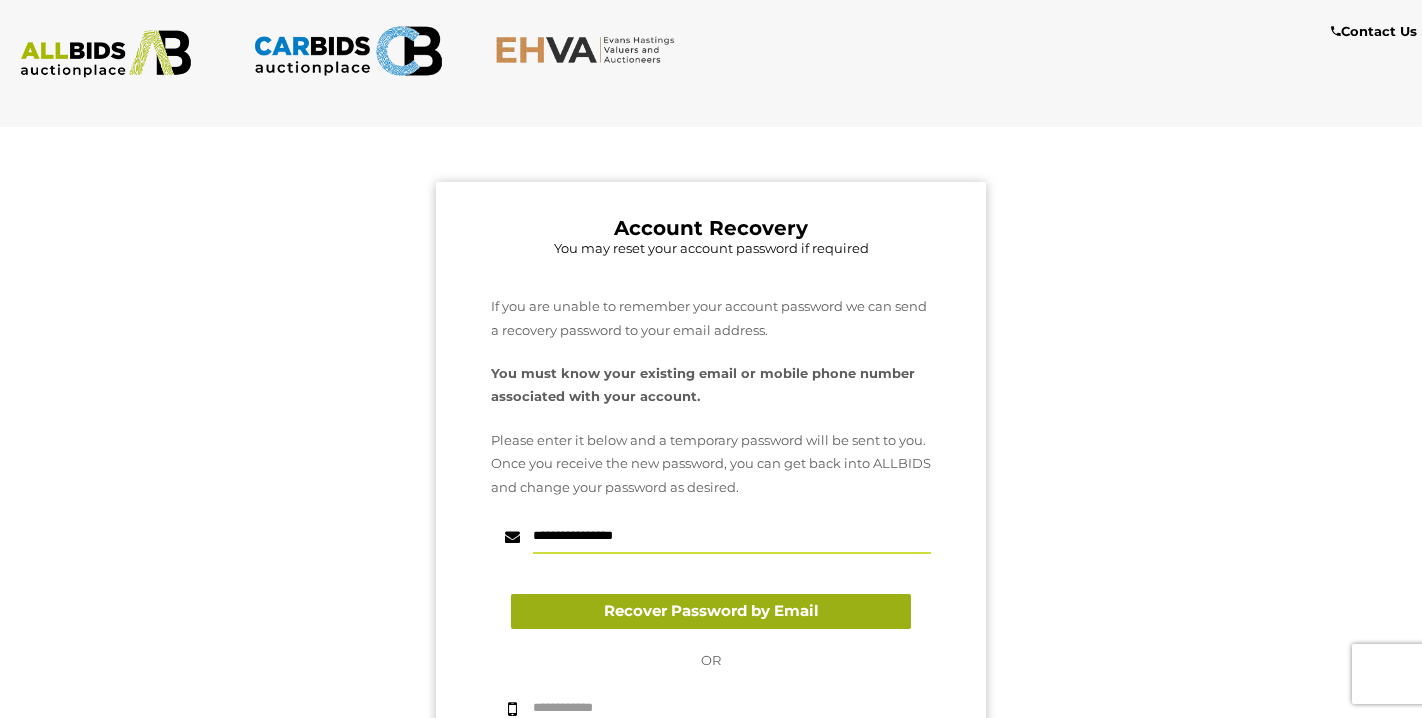 click on "Recover Password by Email" at bounding box center (711, 611) 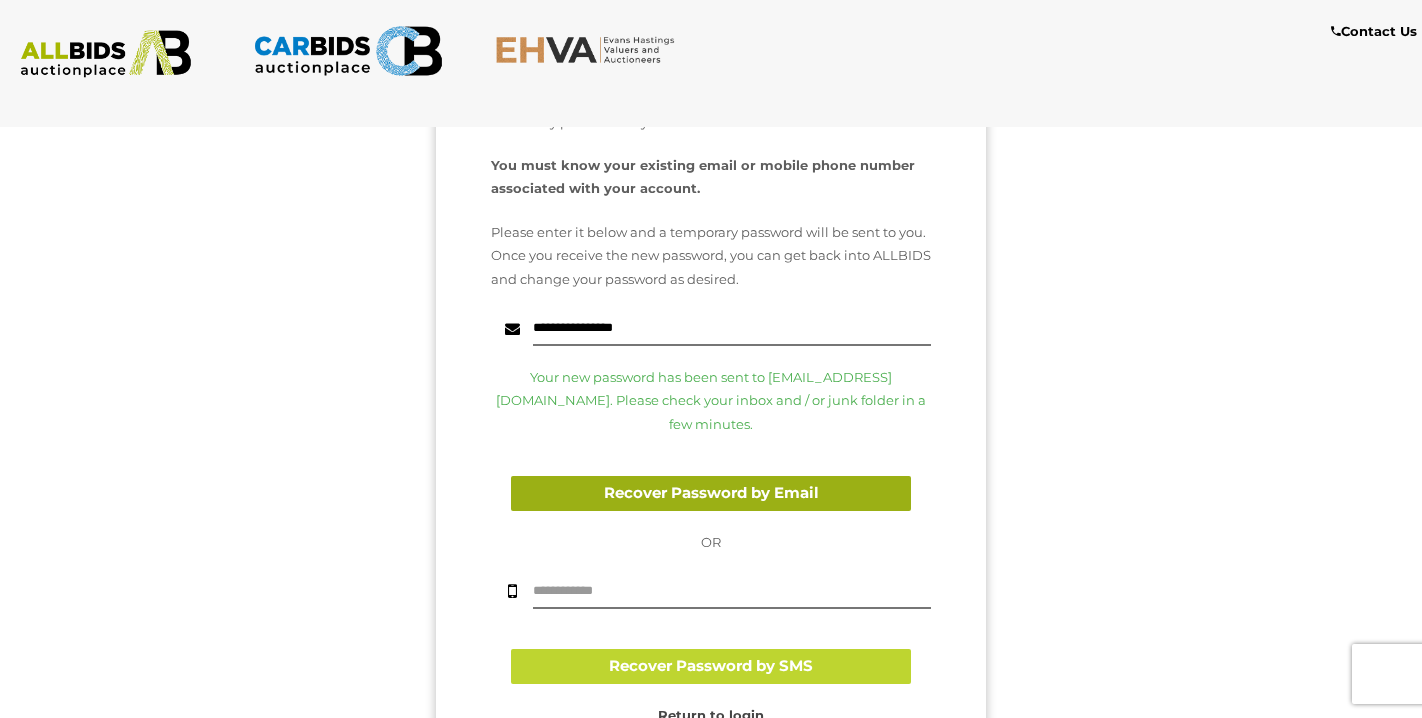 scroll, scrollTop: 213, scrollLeft: 0, axis: vertical 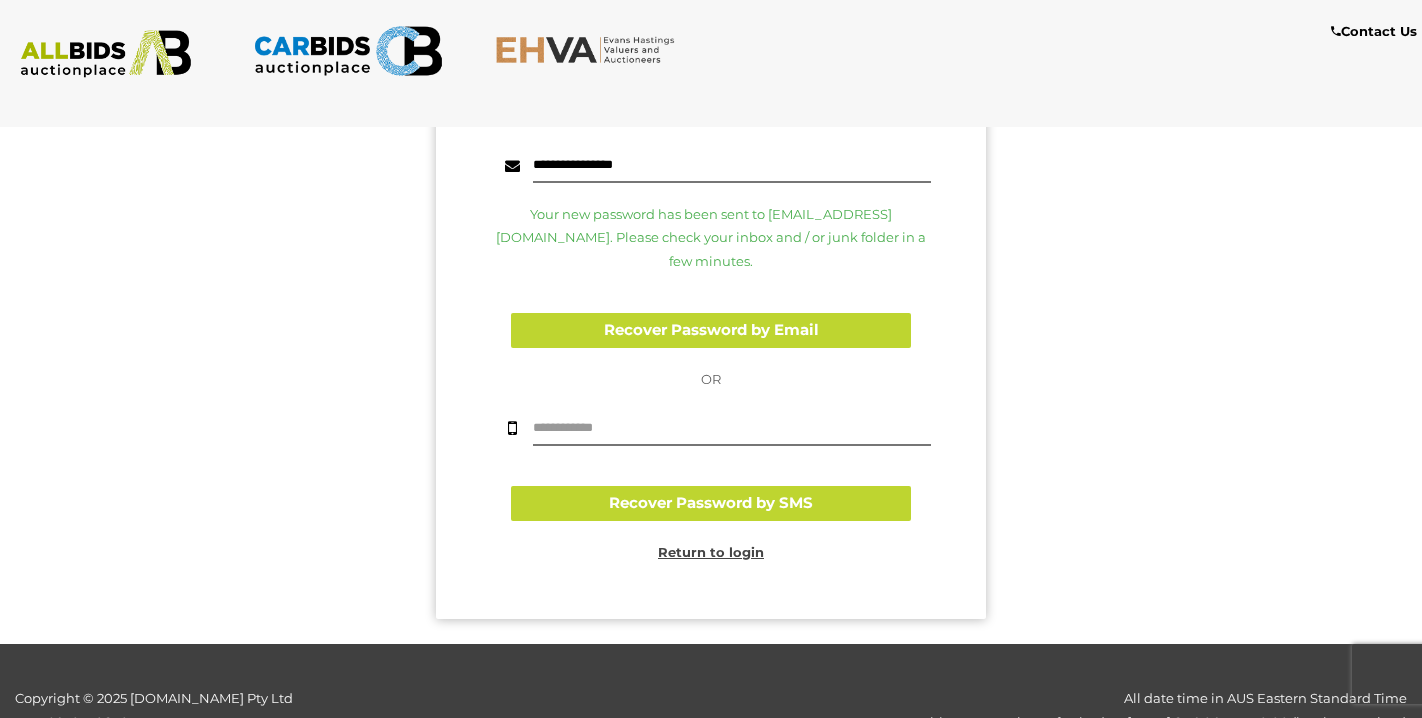 click on "Return to login" at bounding box center [711, 552] 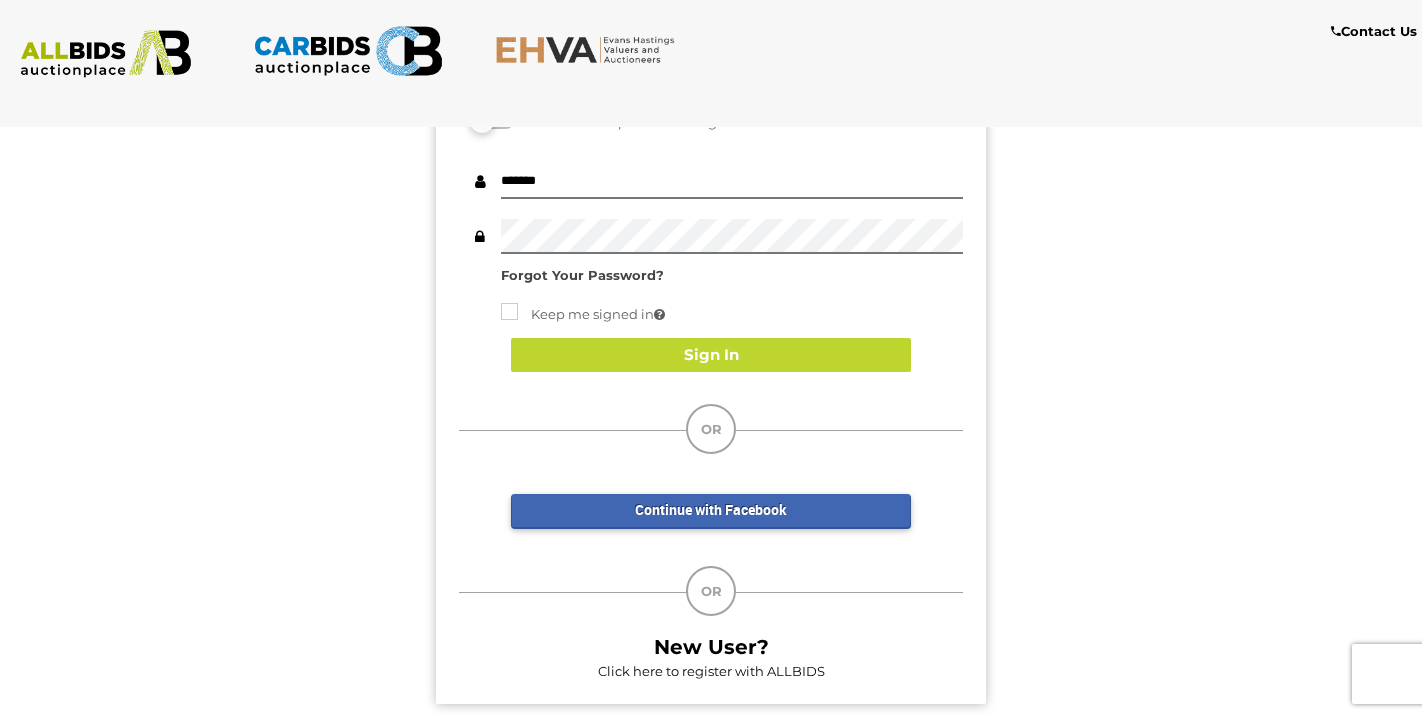 scroll, scrollTop: 156, scrollLeft: 0, axis: vertical 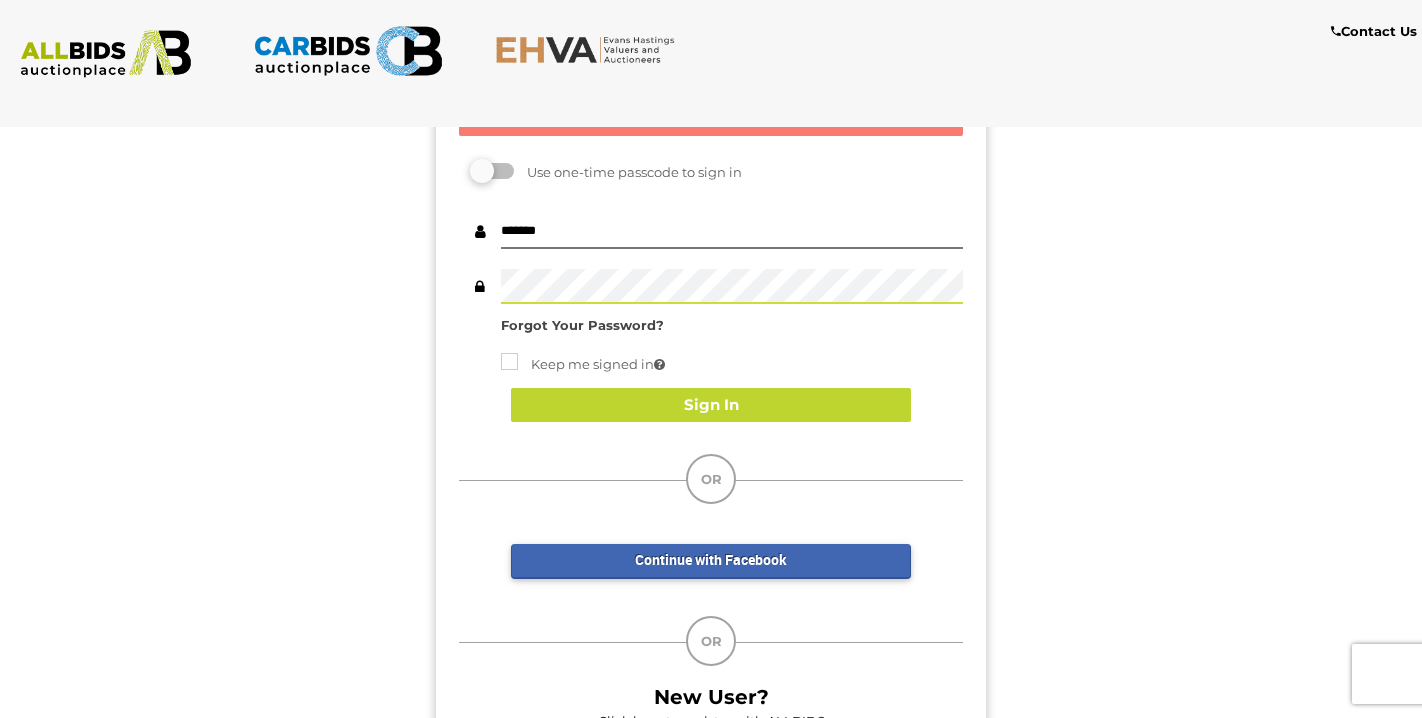 click on "Sign in to ALLBIDS
You will need to sign in using your ALLBIDS account before you can bid
×
The user name or password provided is incorrect.
Unfortunately we are unable to process your request at this moment.  Please refresh the page and try again later or  contact us  for assistance.
Use one-time passcode to sign in
******* OR" at bounding box center (711, 381) 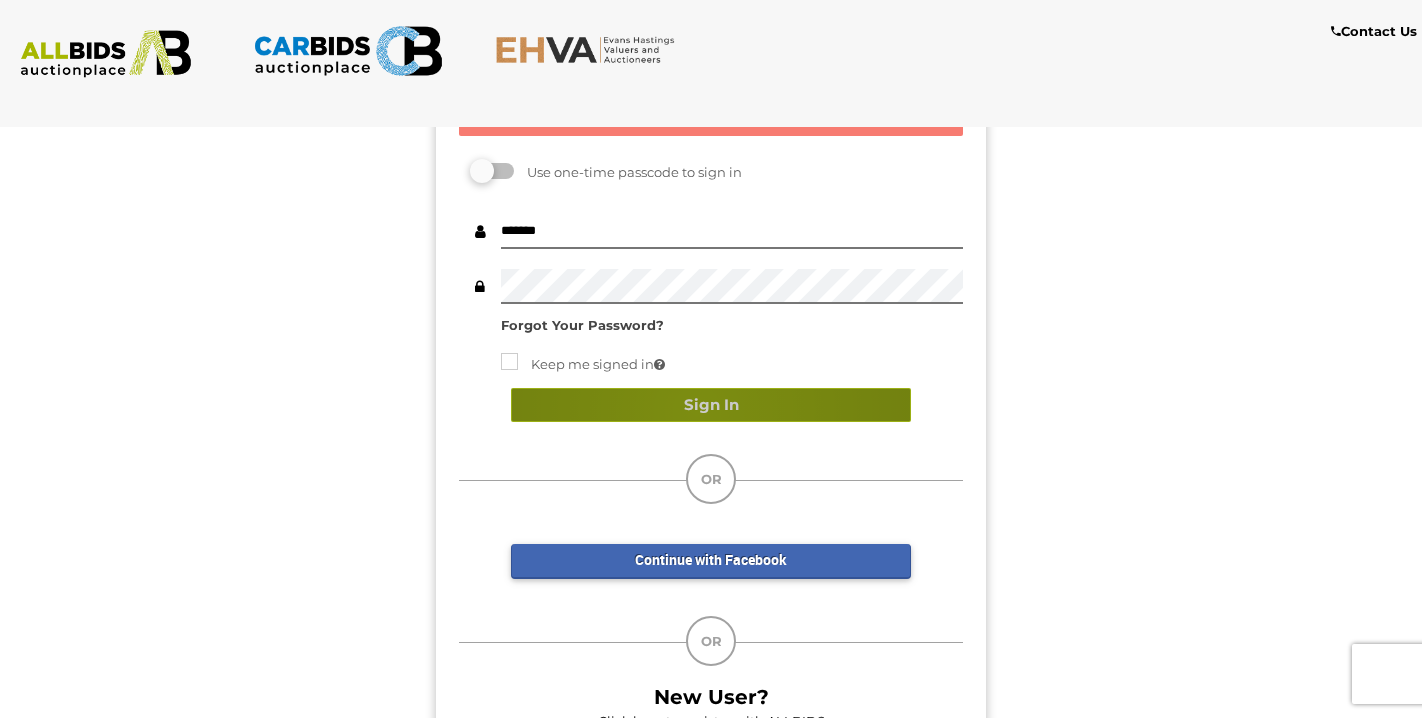 click on "Sign In" at bounding box center [711, 405] 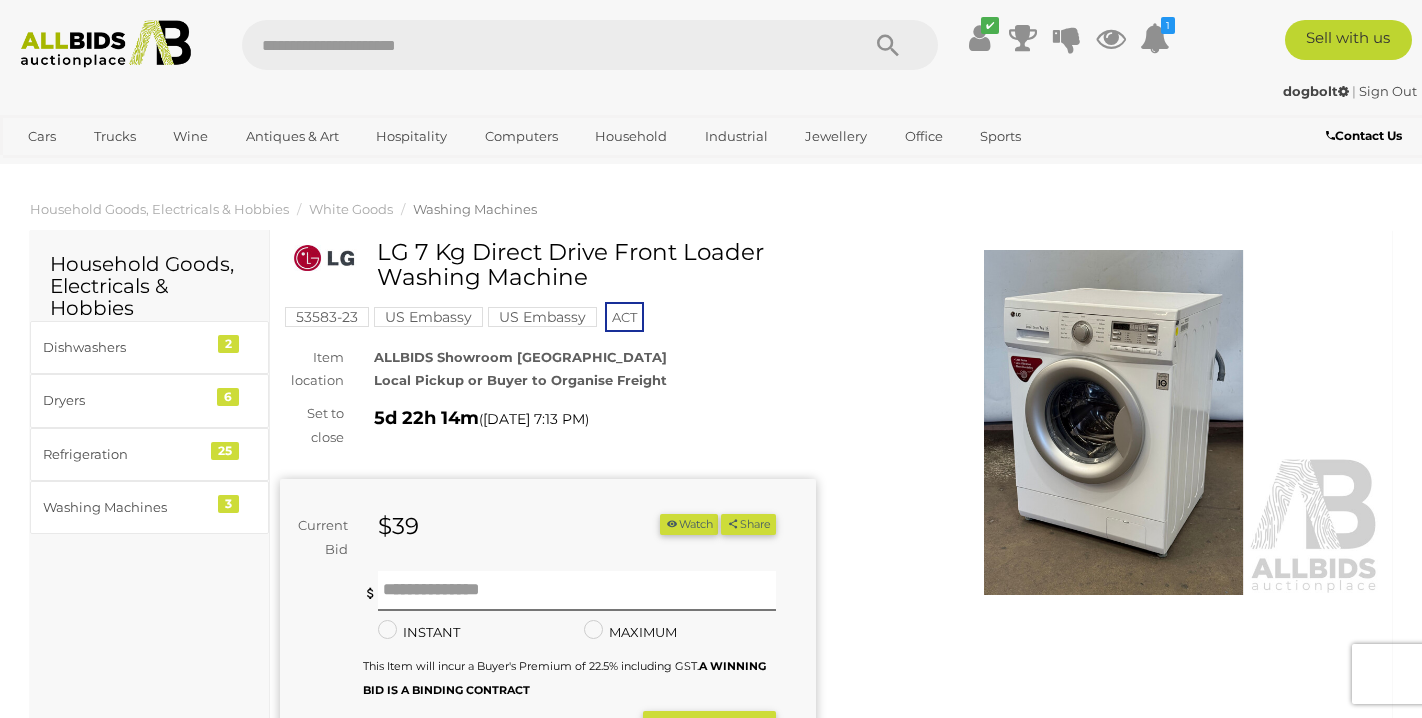 scroll, scrollTop: 0, scrollLeft: 0, axis: both 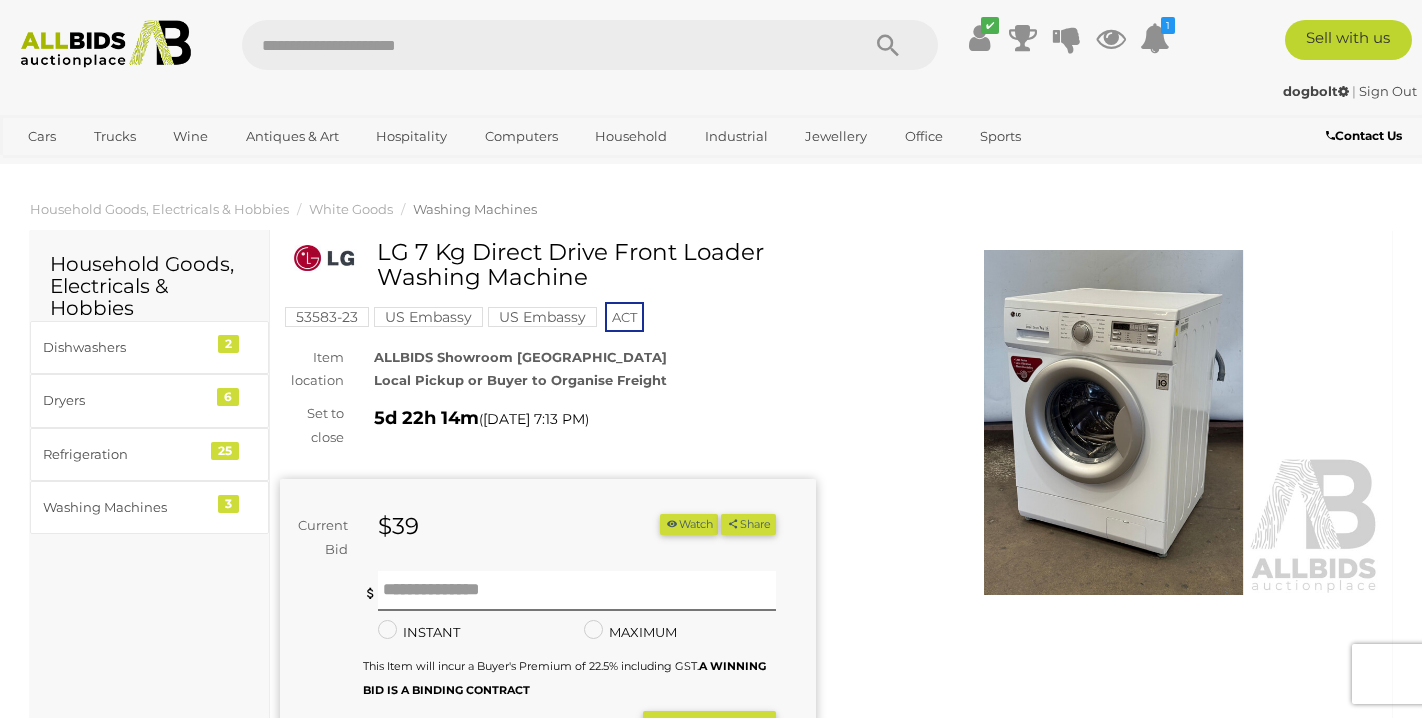 click at bounding box center (1343, 91) 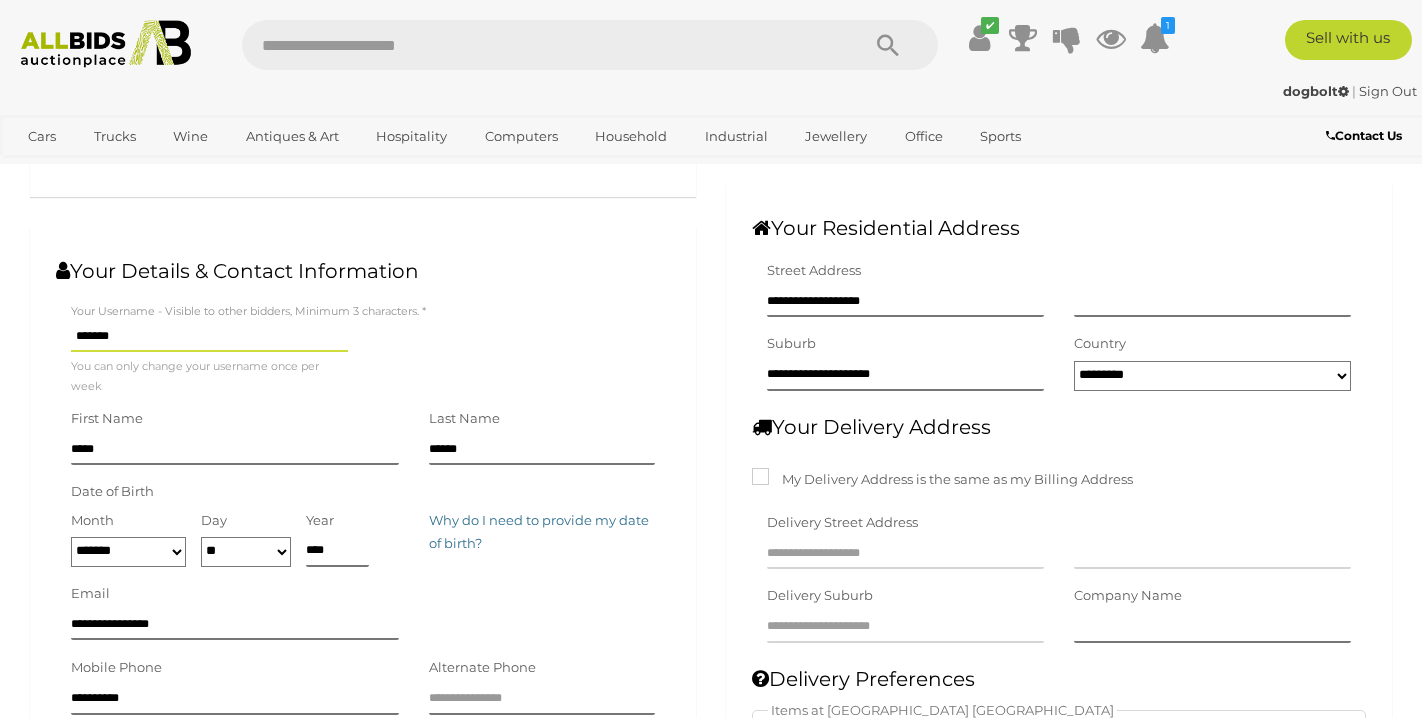 scroll, scrollTop: 201, scrollLeft: 0, axis: vertical 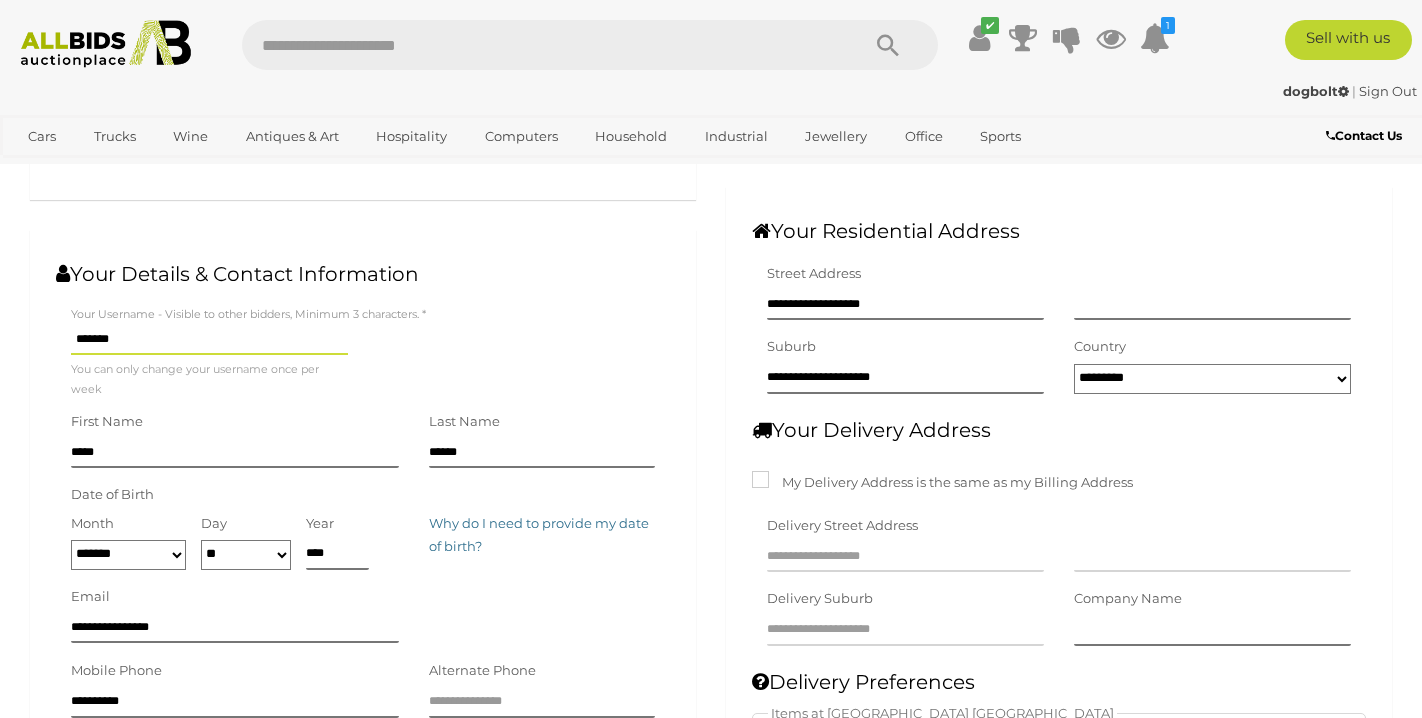 click on "dogbolt" at bounding box center [1316, 91] 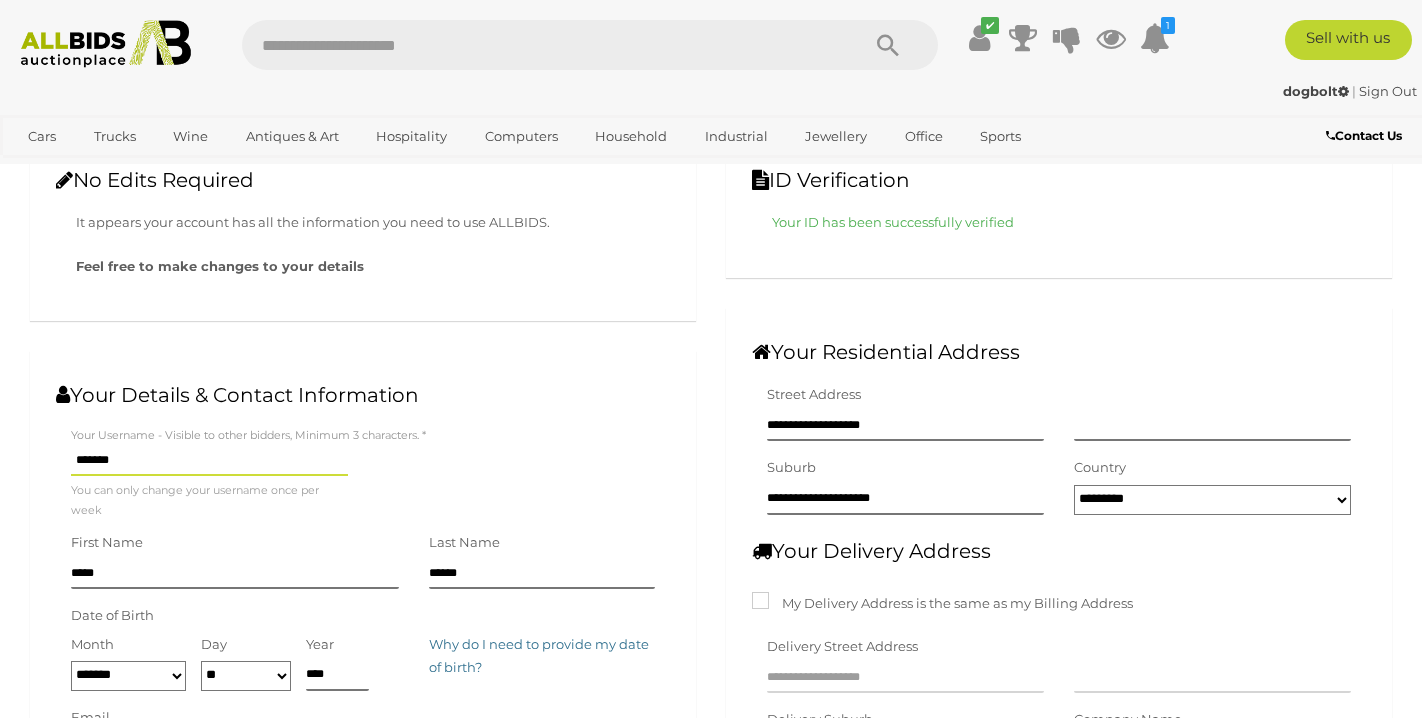 scroll, scrollTop: 0, scrollLeft: 0, axis: both 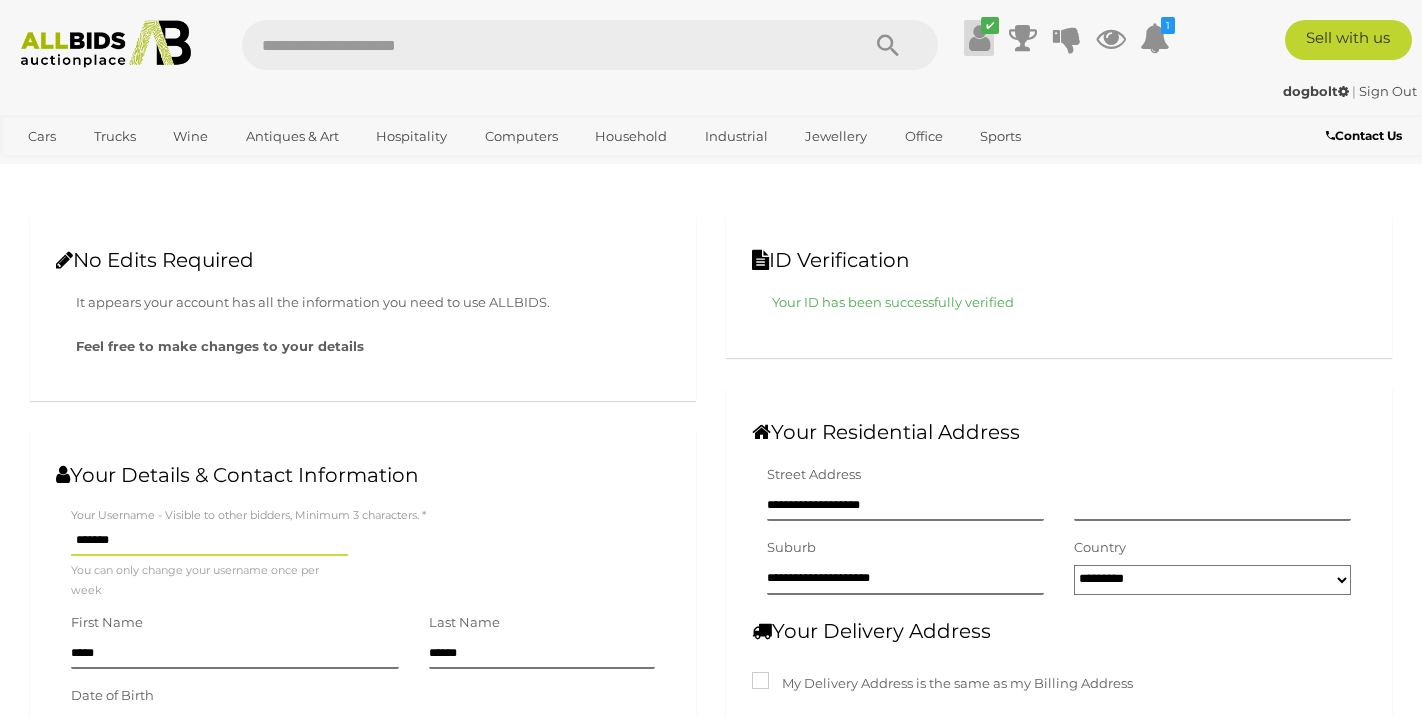 click at bounding box center [979, 38] 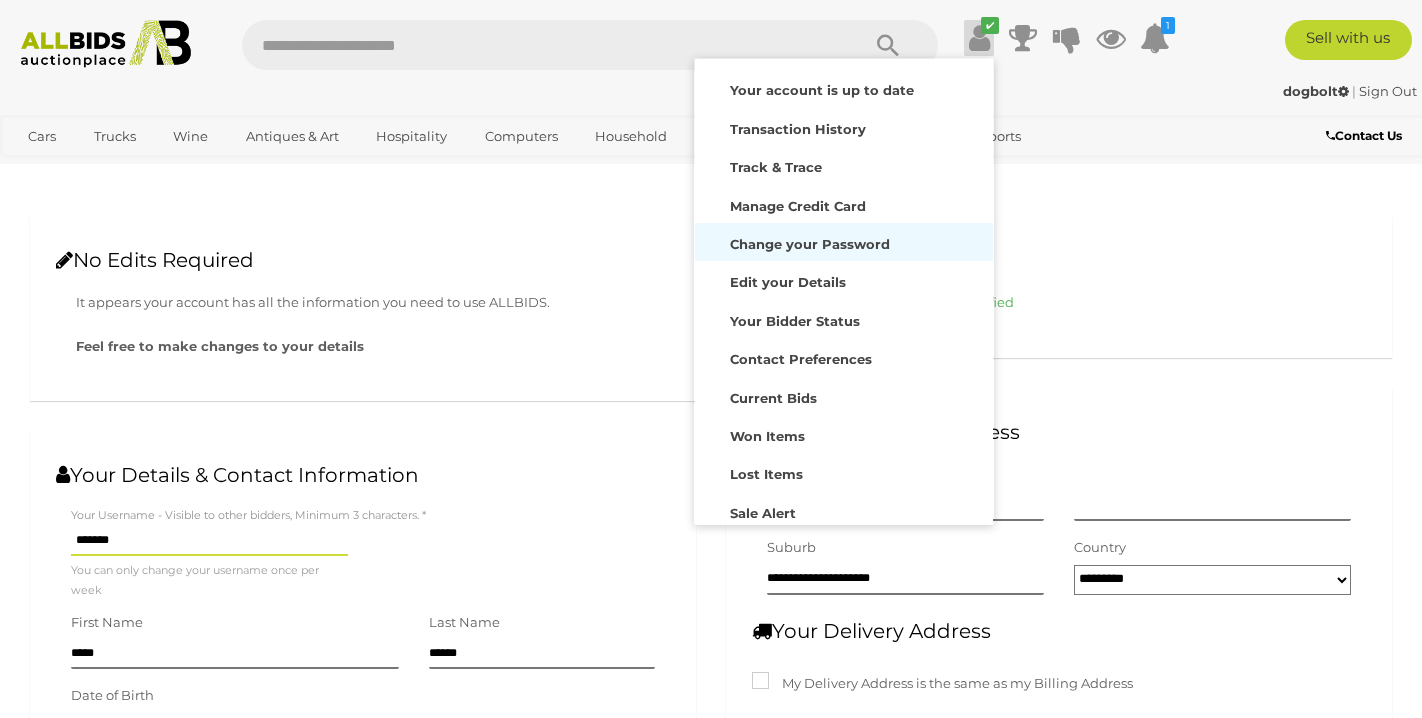 click on "Change your Password" at bounding box center (810, 244) 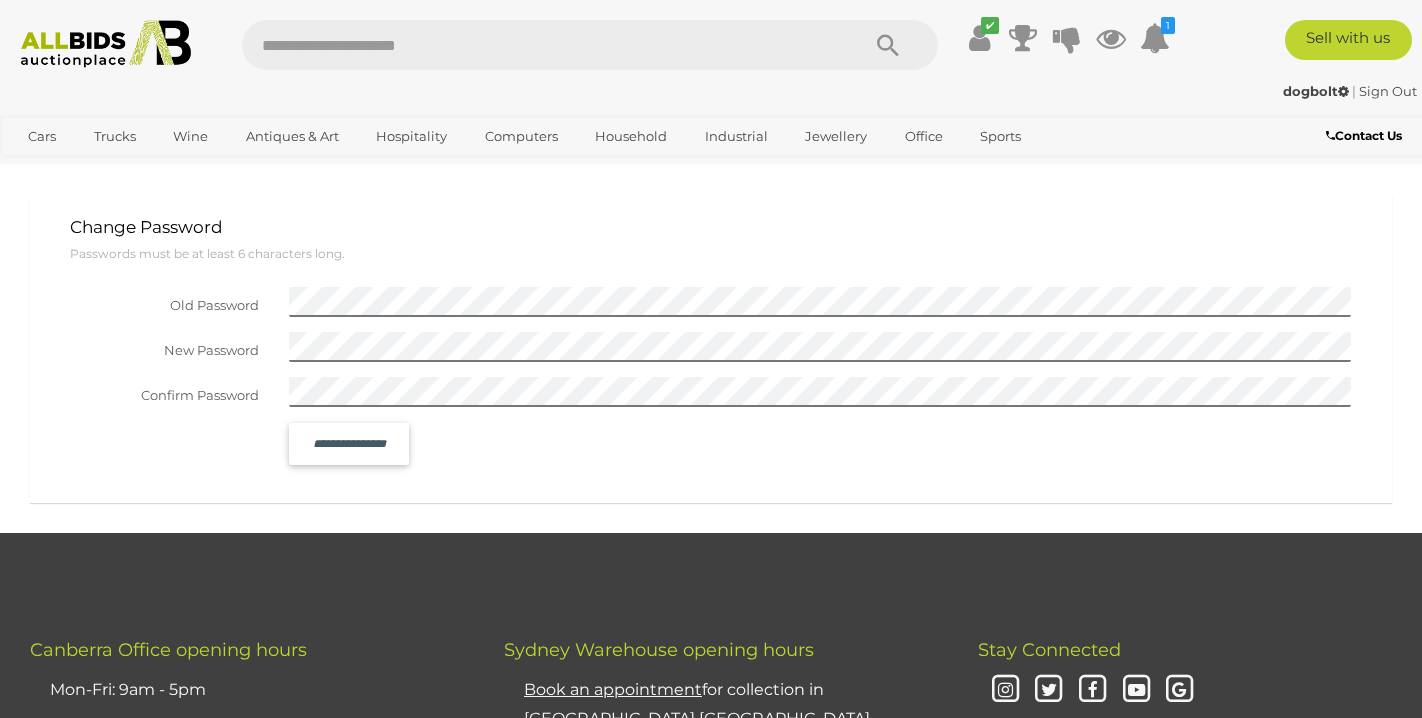 scroll, scrollTop: 0, scrollLeft: 0, axis: both 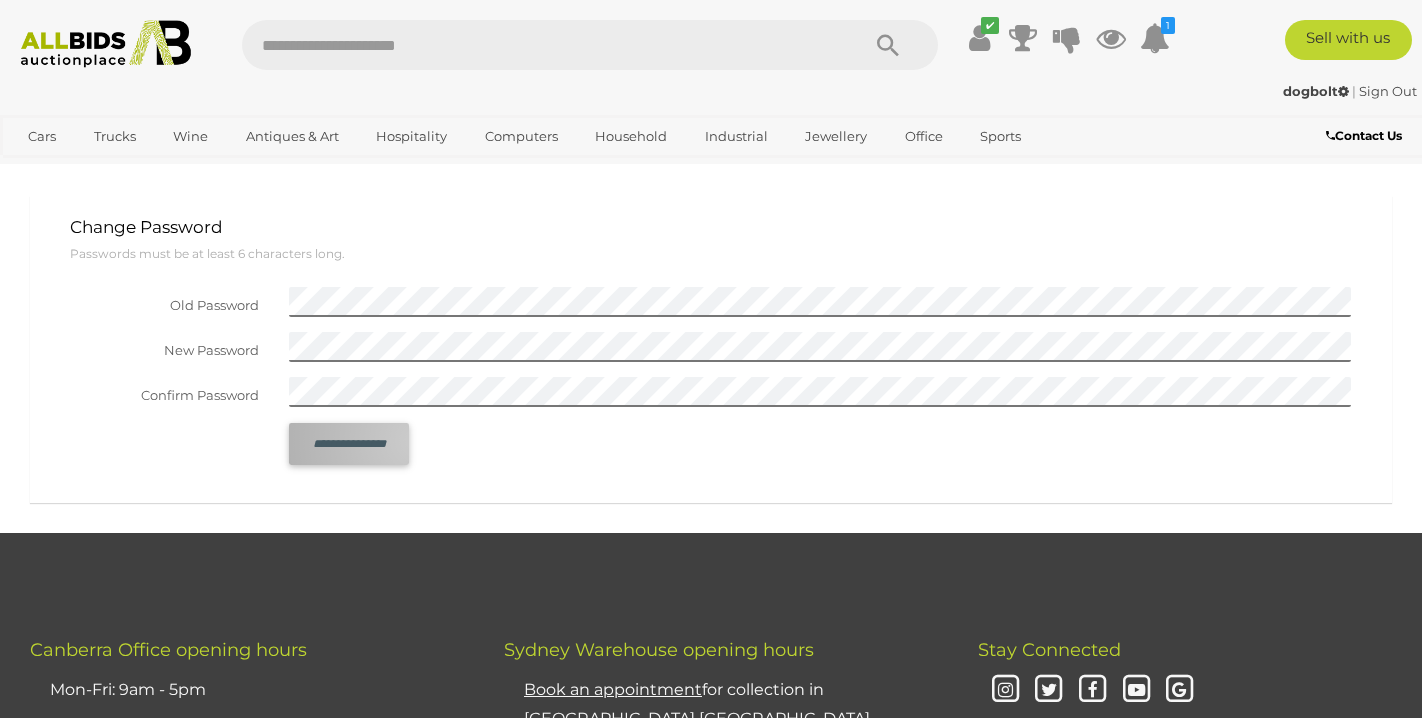 click on "**********" at bounding box center [348, 444] 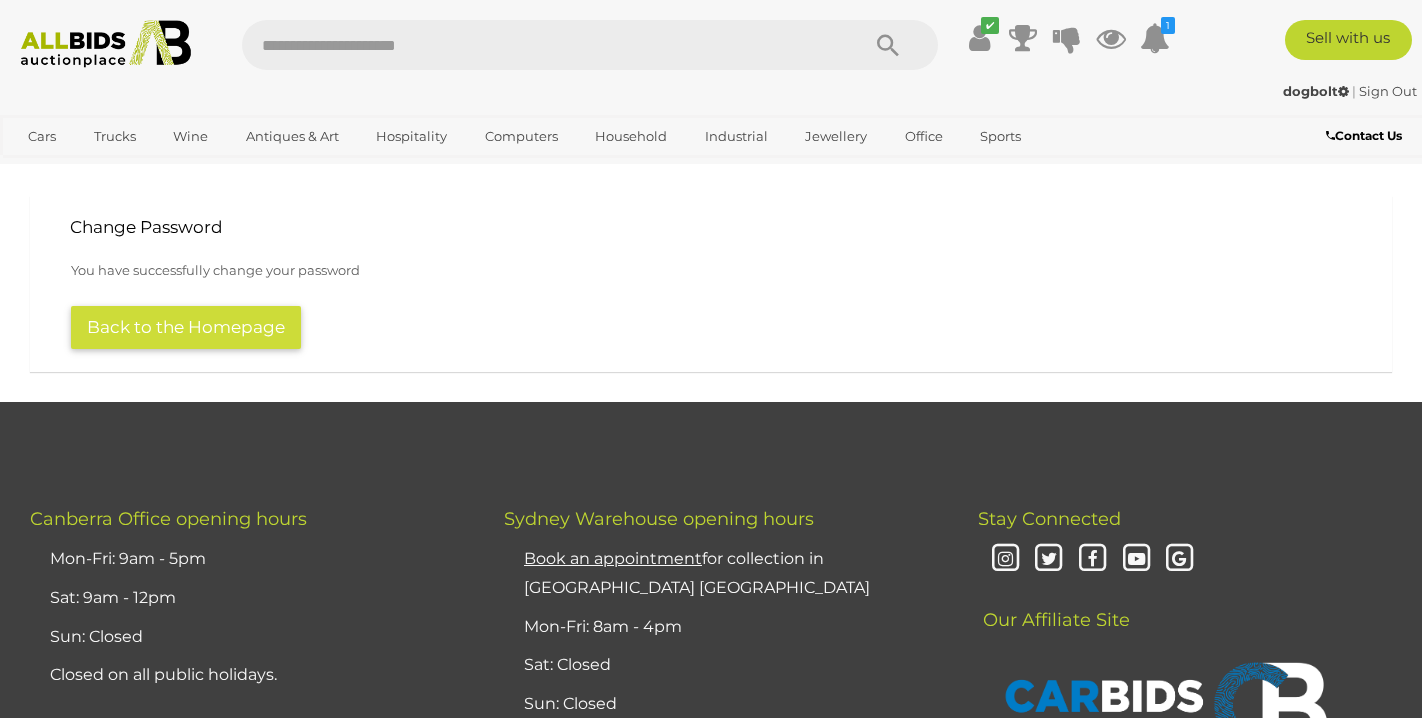 scroll, scrollTop: 0, scrollLeft: 0, axis: both 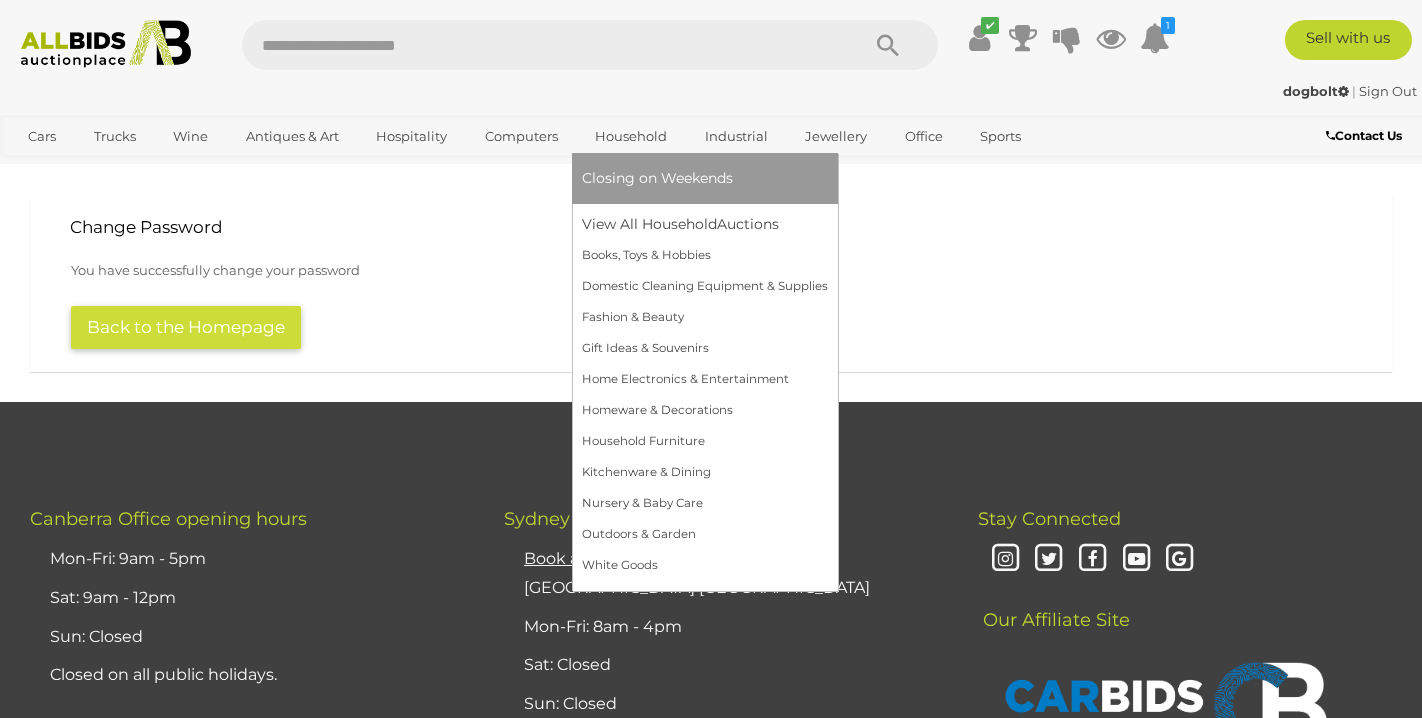 click on "Household" at bounding box center (631, 136) 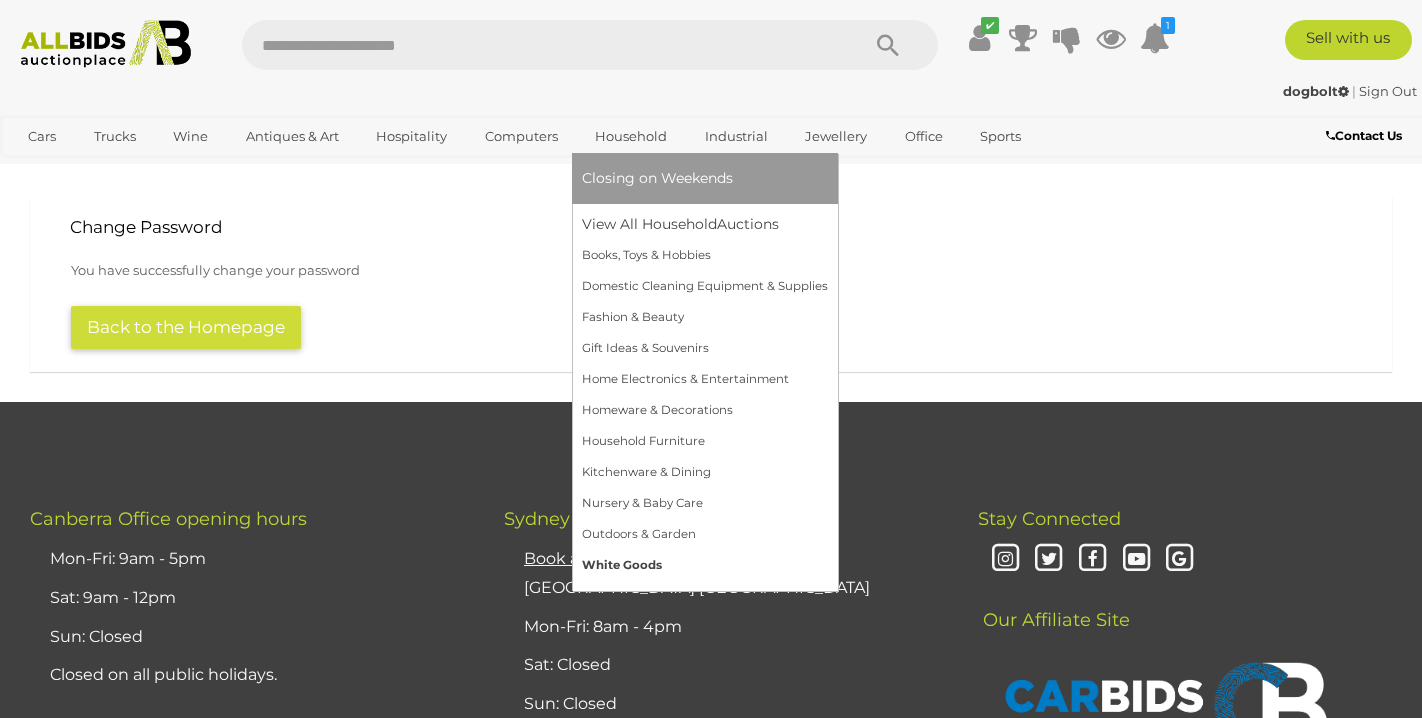 click on "White Goods" at bounding box center [705, 565] 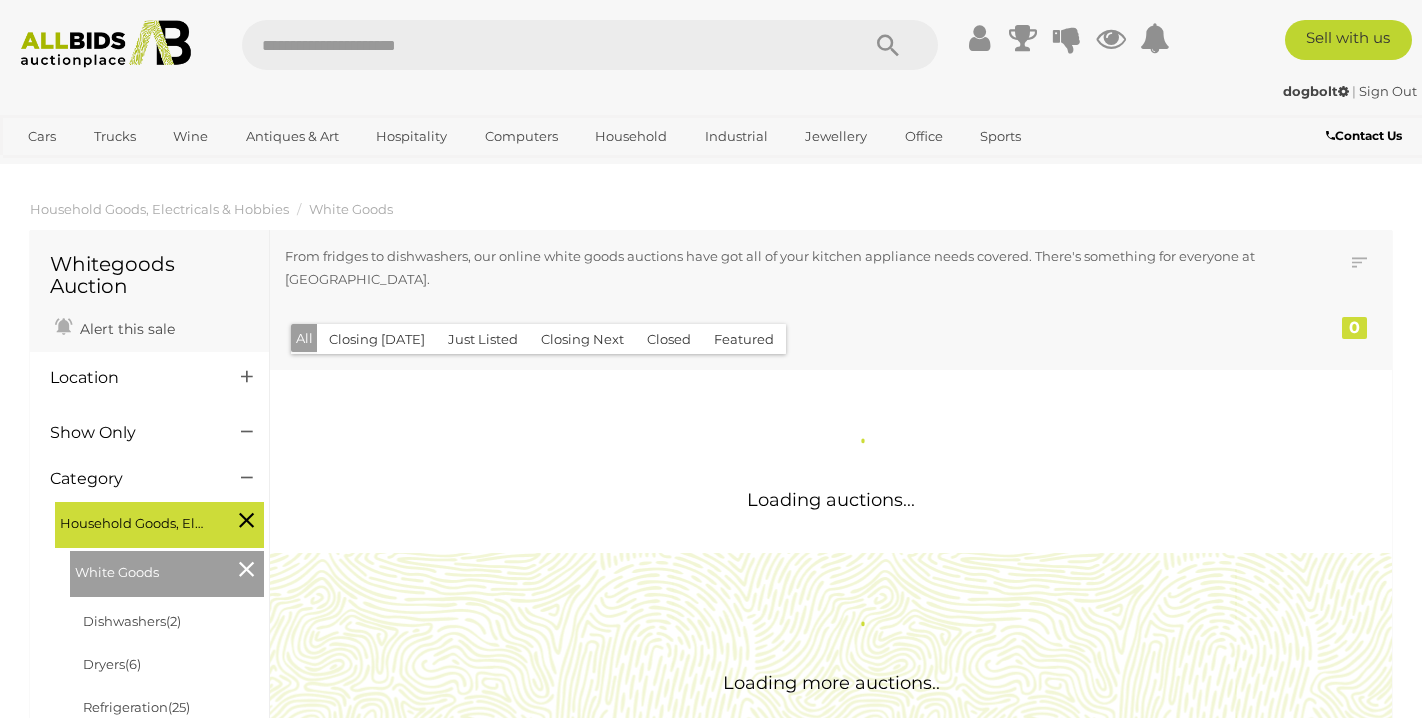 scroll, scrollTop: 0, scrollLeft: 0, axis: both 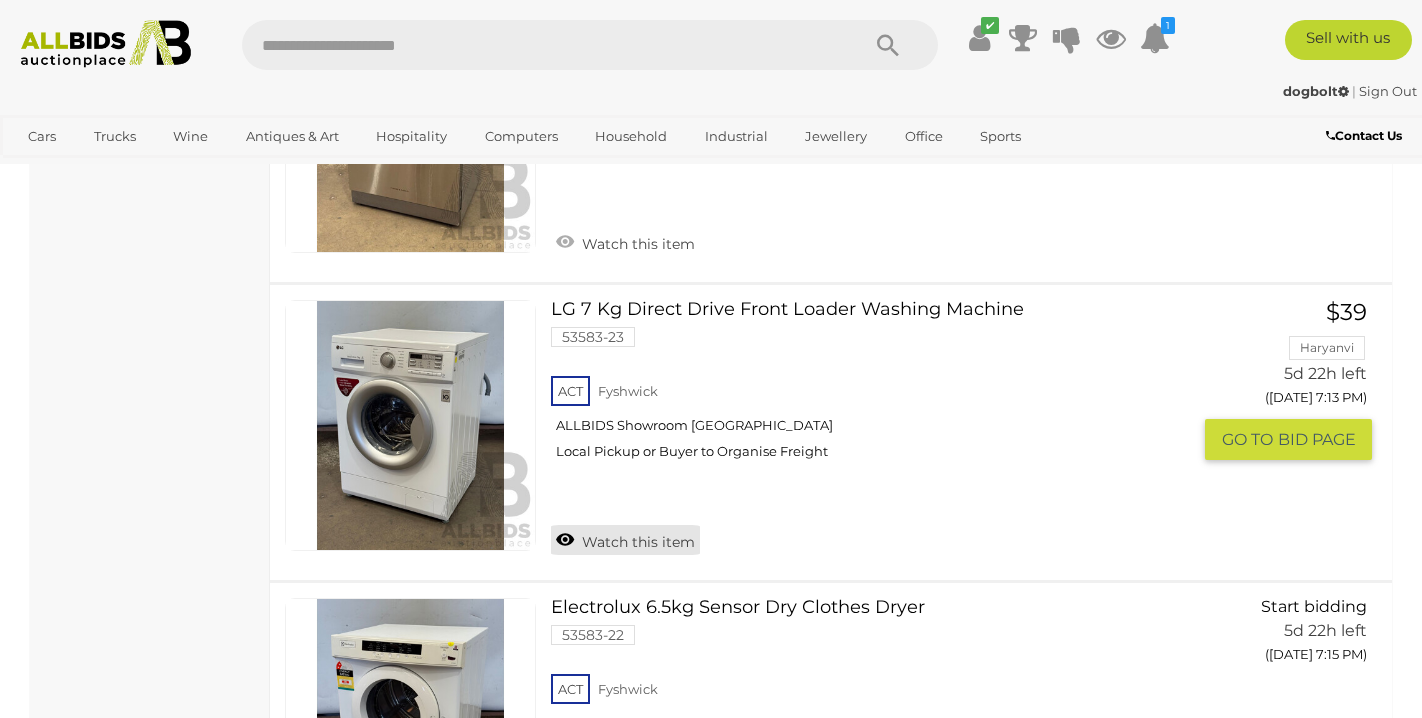 click on "Watch this item" at bounding box center (625, 540) 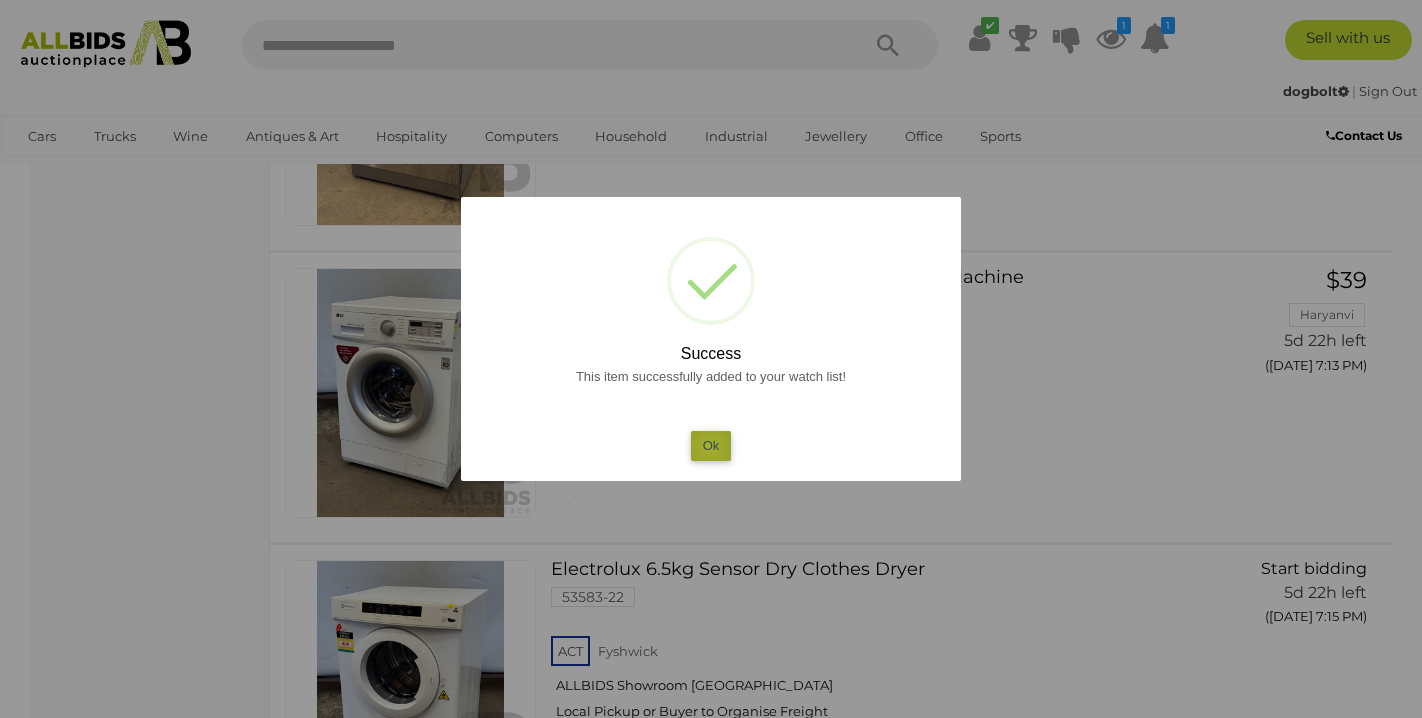 click on "Ok" at bounding box center [711, 445] 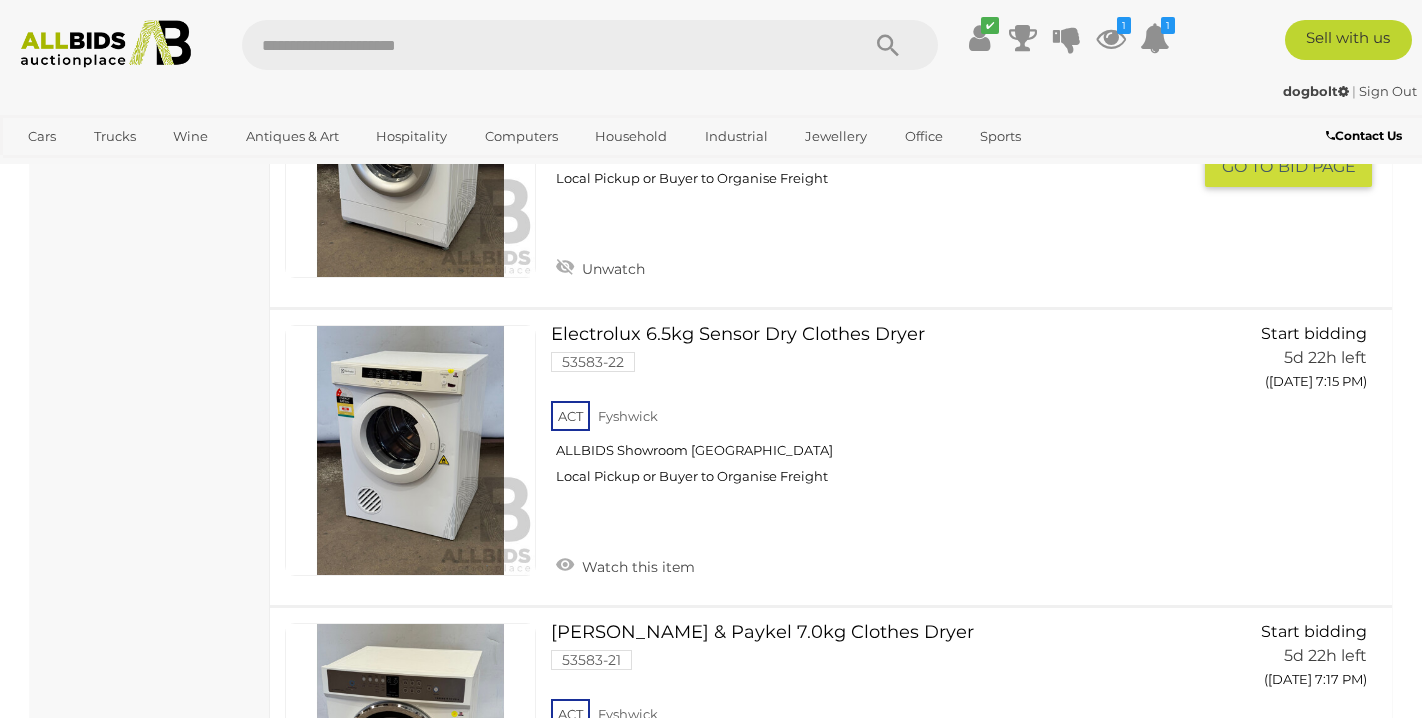 scroll, scrollTop: 2187, scrollLeft: 0, axis: vertical 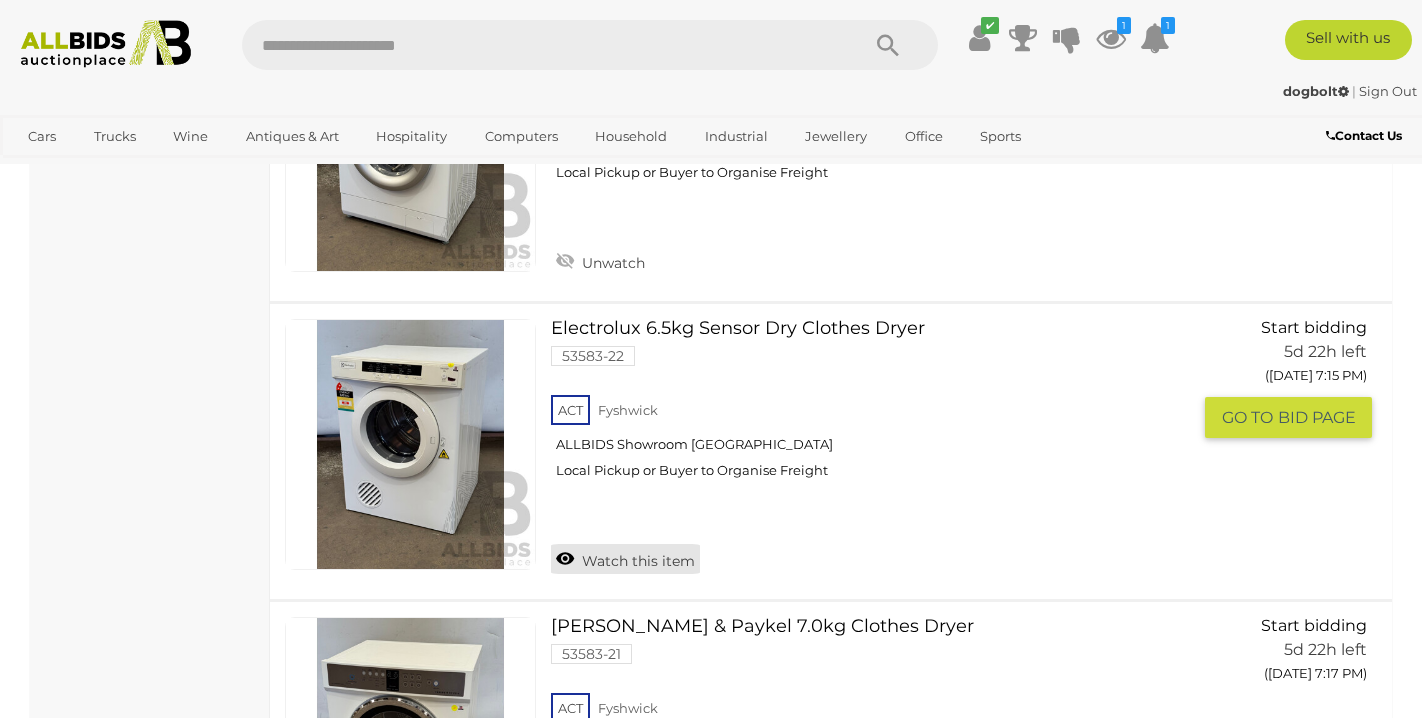 click on "Watch this item" at bounding box center [625, 559] 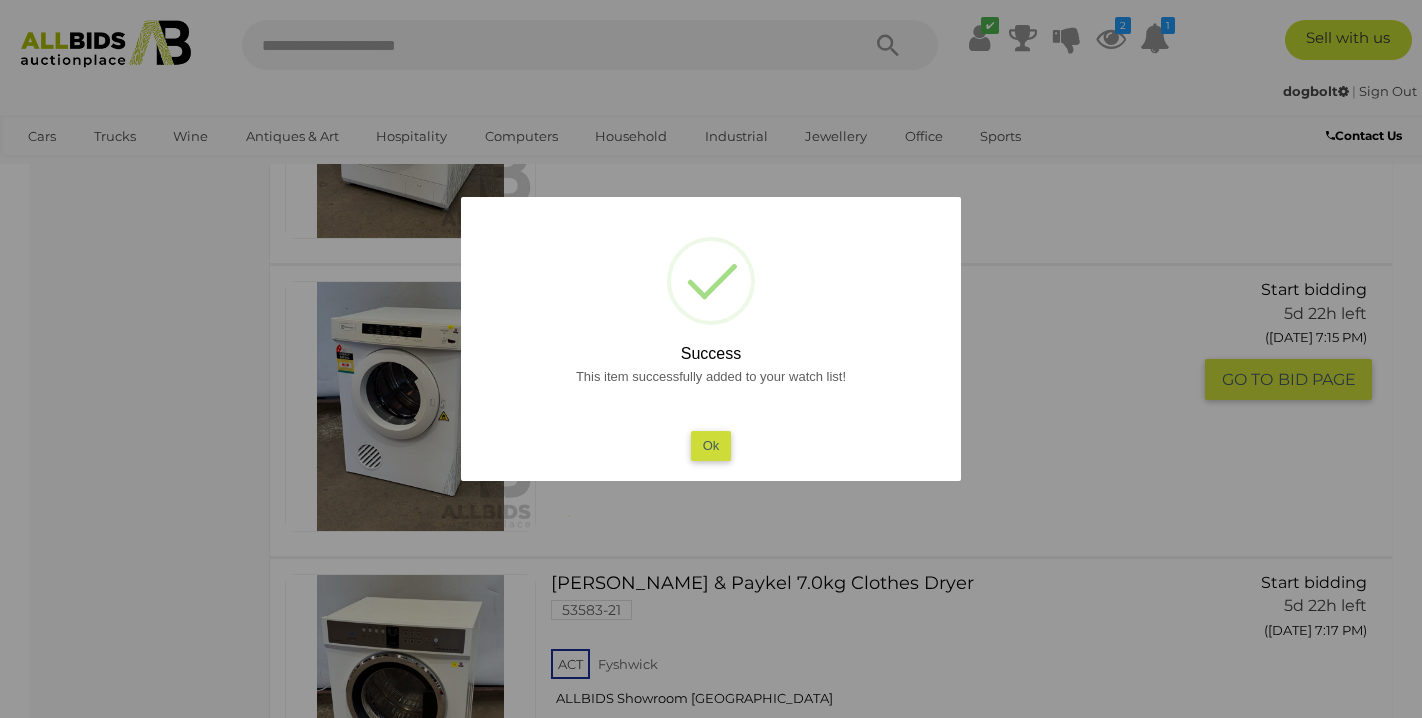 scroll, scrollTop: 2211, scrollLeft: 0, axis: vertical 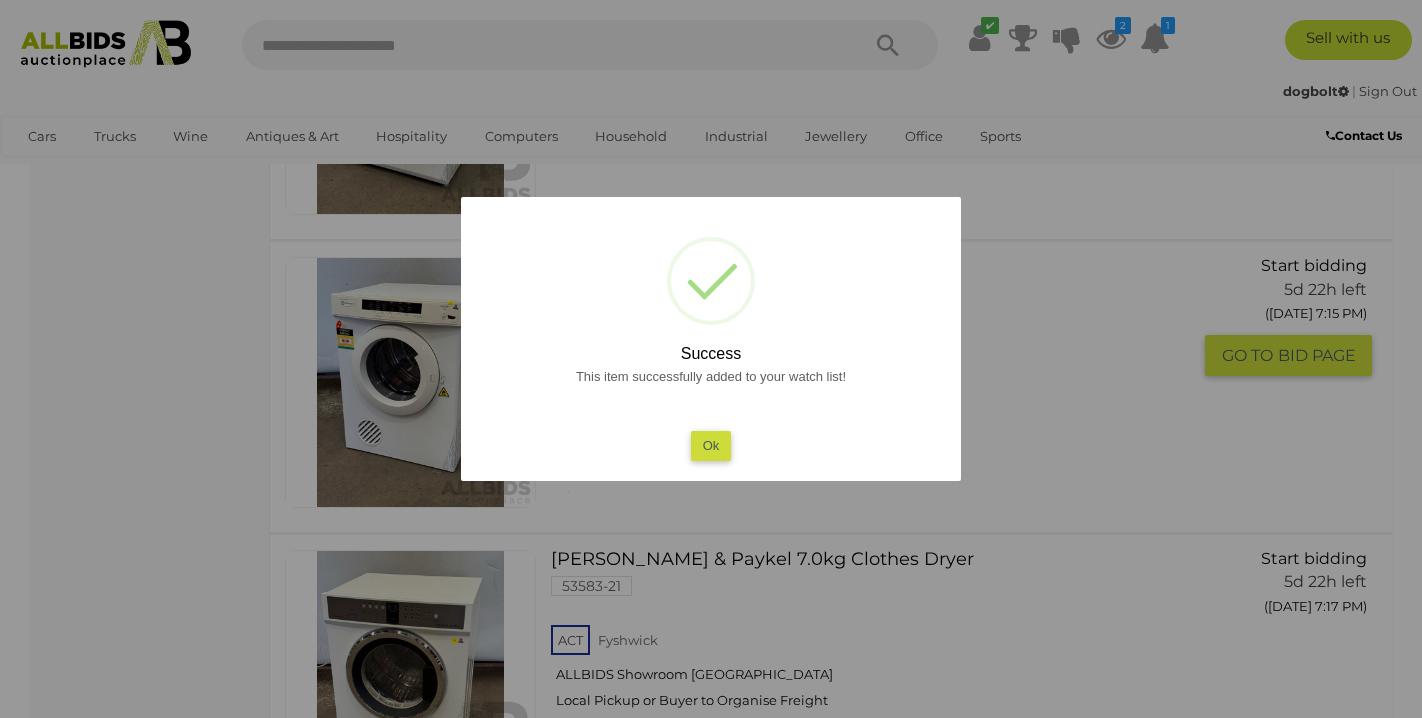 click on "Ok" at bounding box center [711, 445] 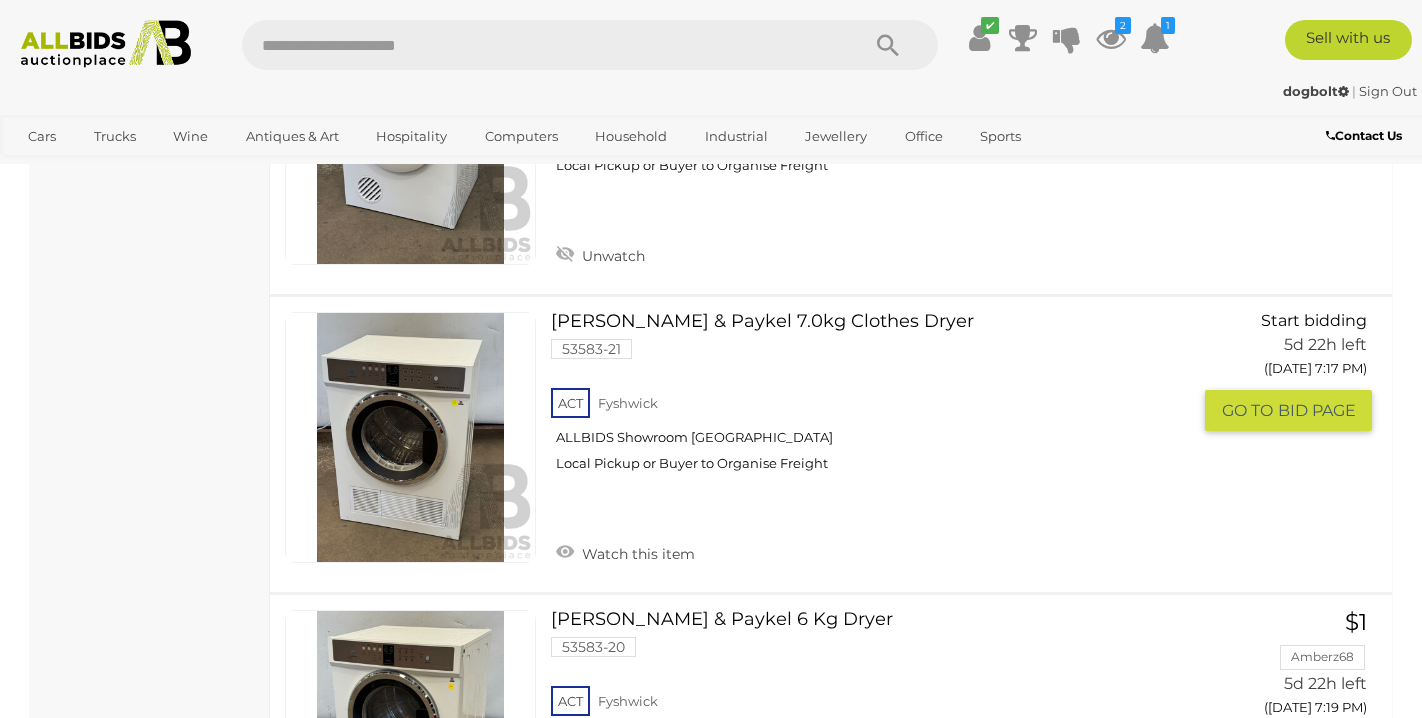 scroll, scrollTop: 2504, scrollLeft: 0, axis: vertical 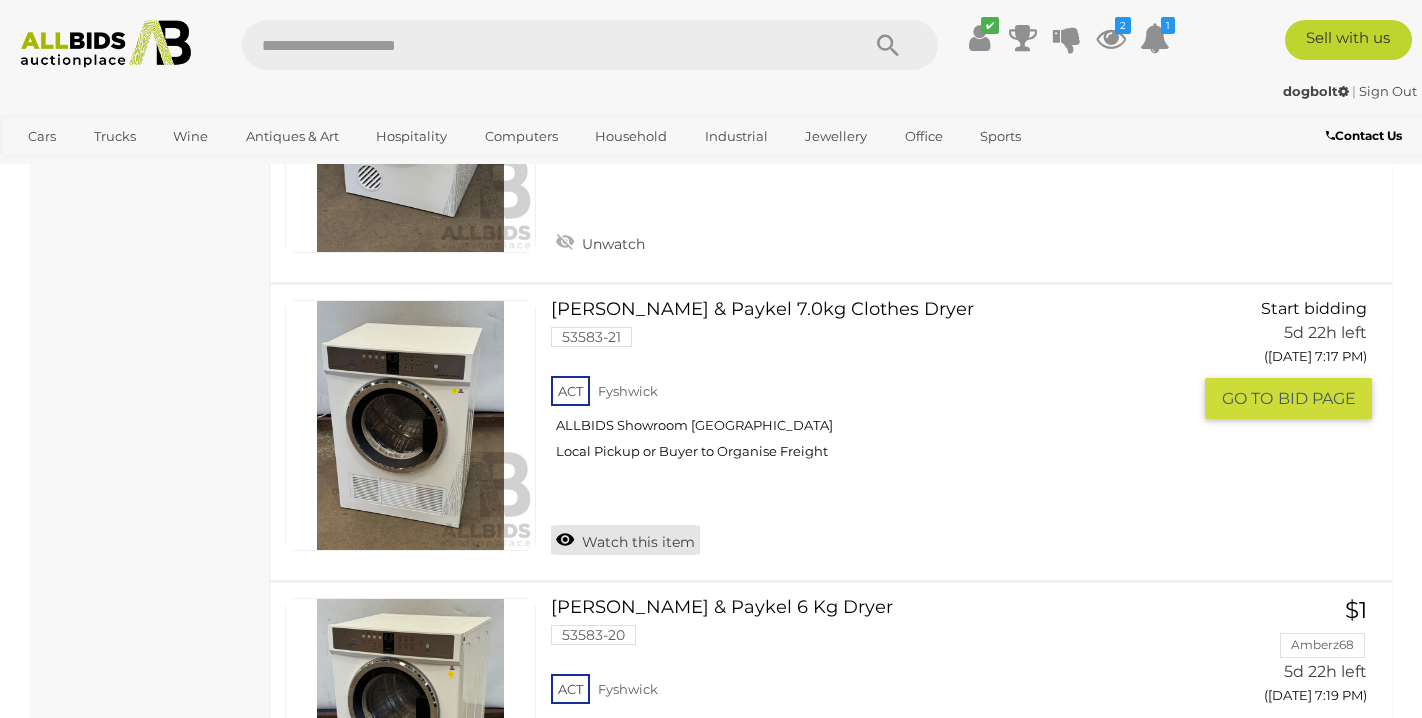 click on "Watch this item" at bounding box center (625, 540) 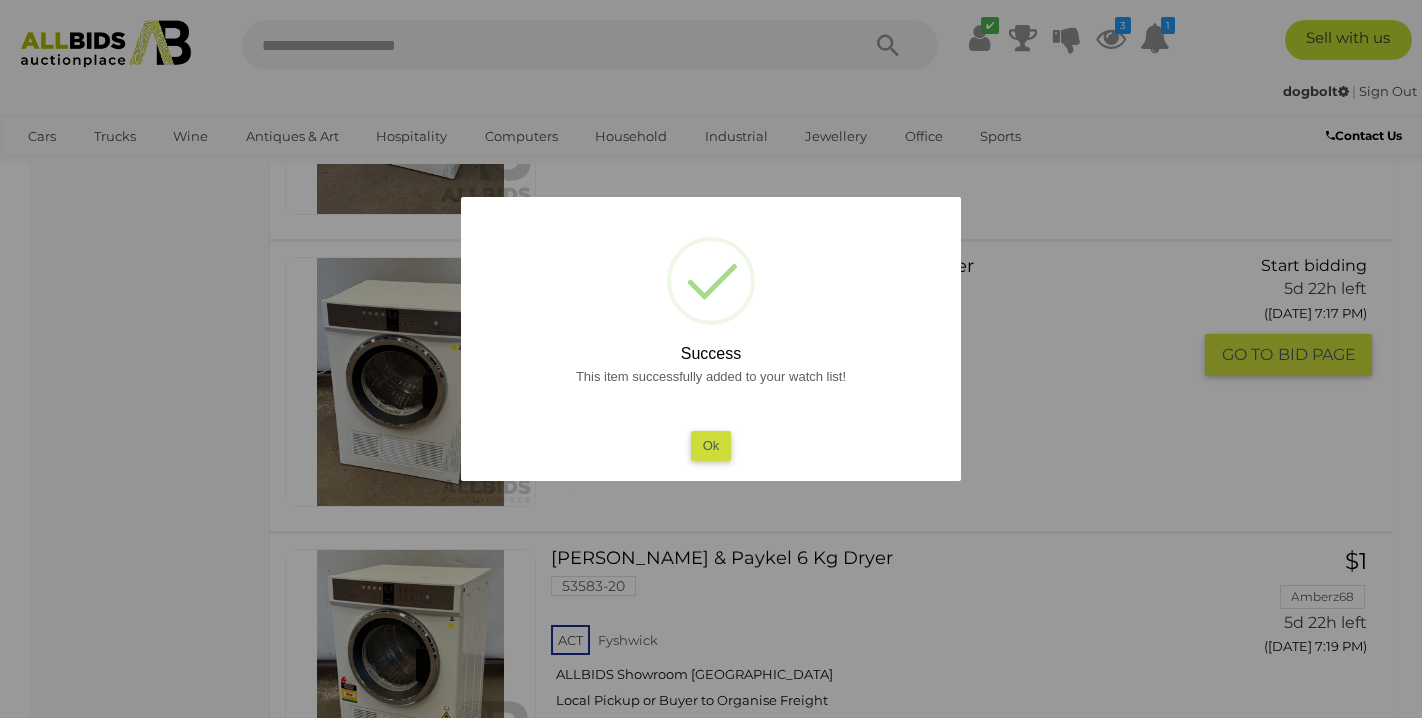 click on "Ok" at bounding box center [711, 445] 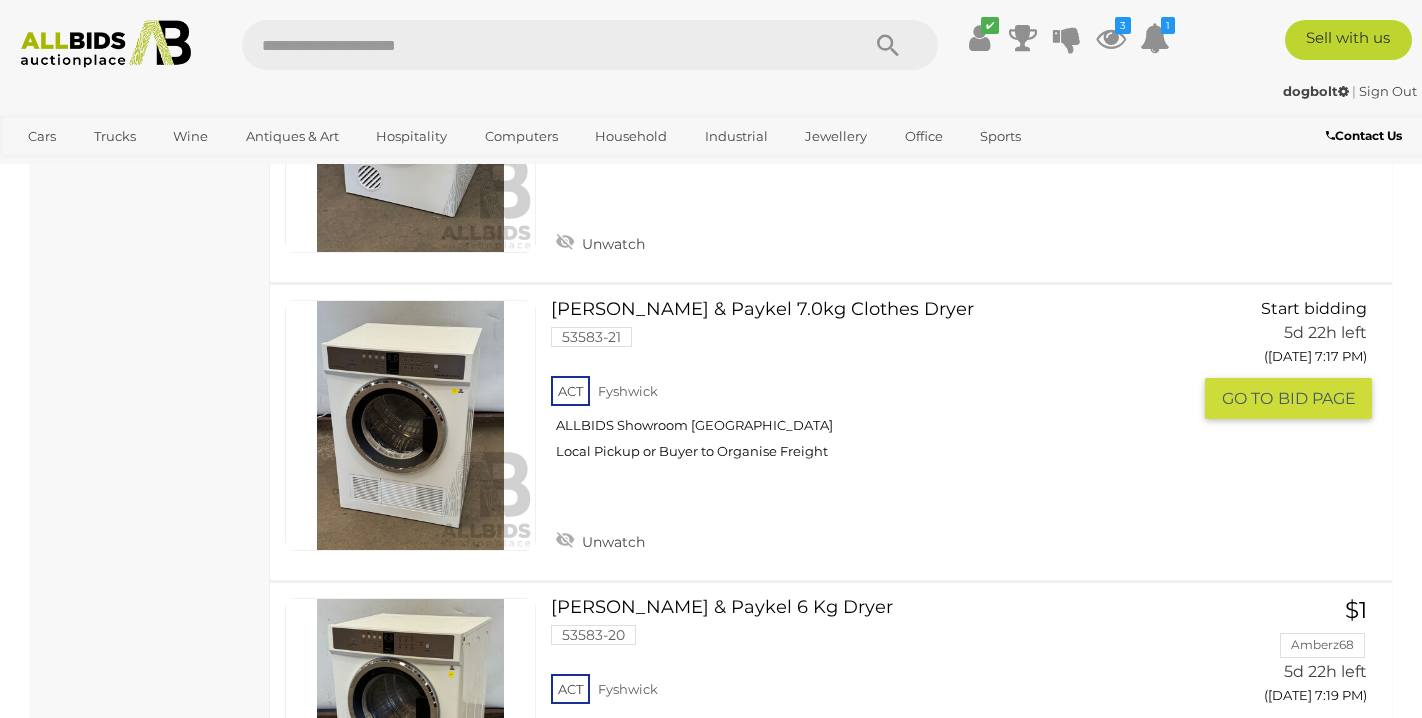 click on "Fisher & Paykel 7.0kg Clothes Dryer
53583-21
ACT
Fyshwick ALLBIDS Showroom Fyshwick" at bounding box center [878, 387] 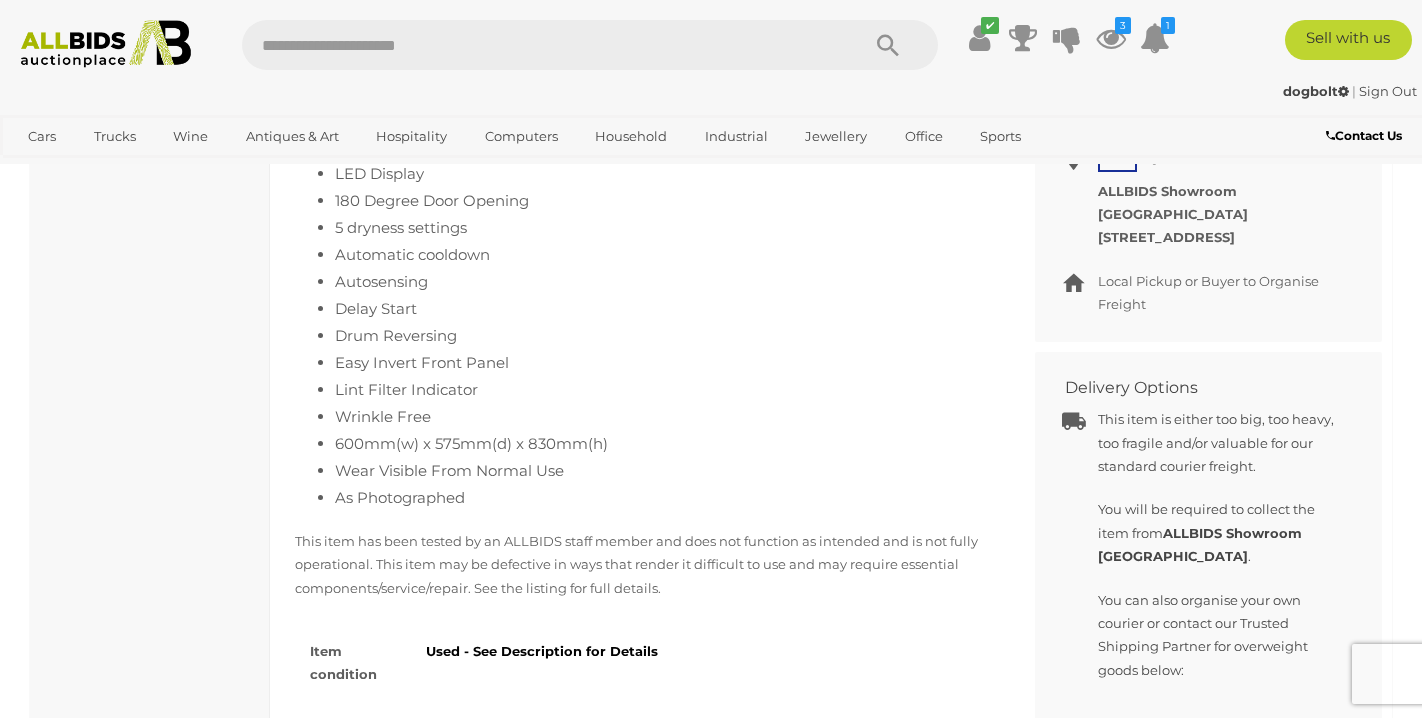 scroll, scrollTop: 940, scrollLeft: 0, axis: vertical 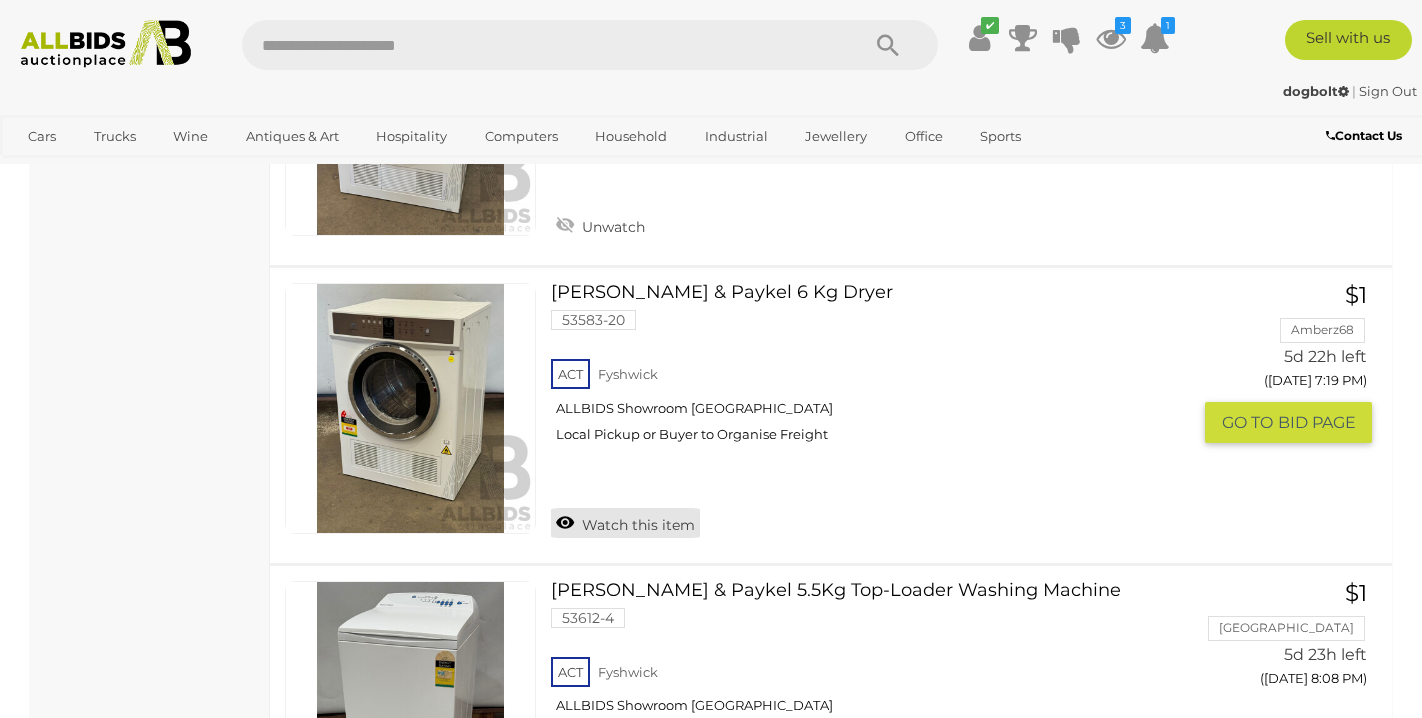 click on "Watch this item" at bounding box center [625, 523] 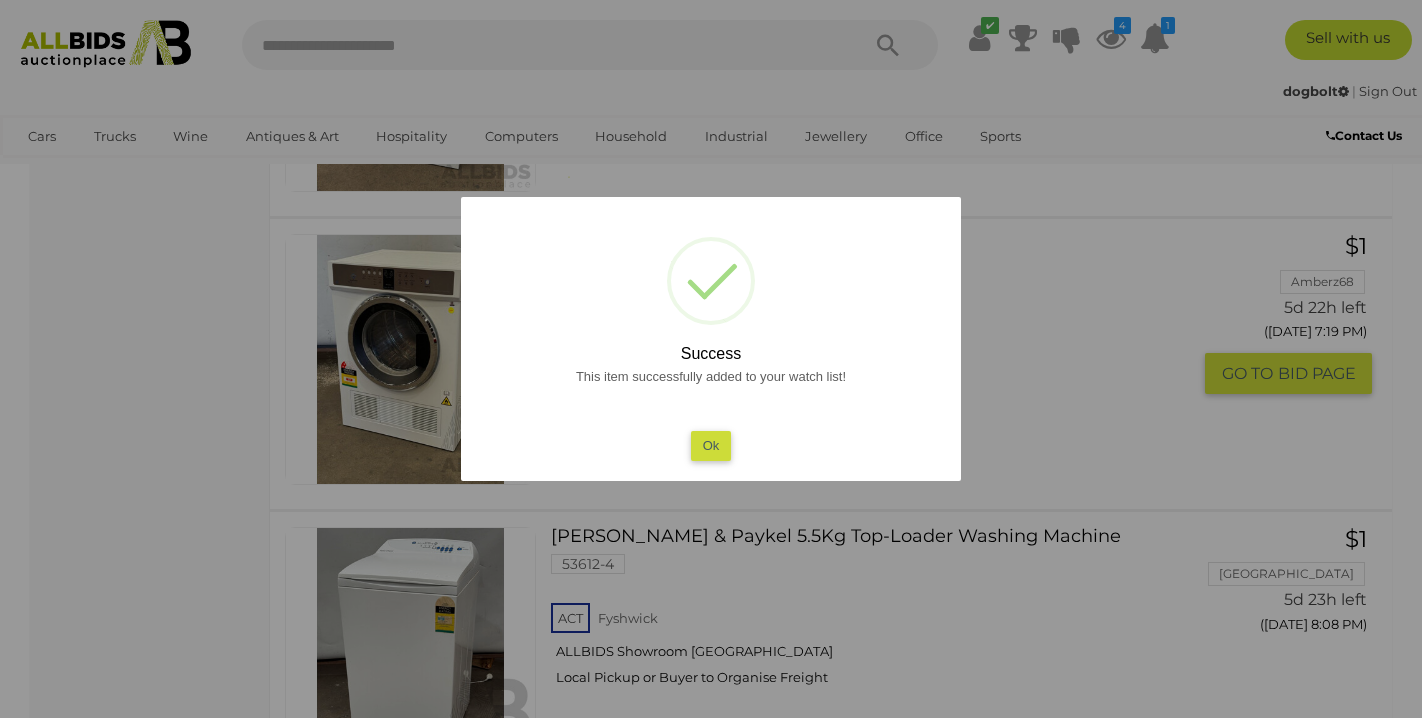 click on "Ok" at bounding box center [711, 445] 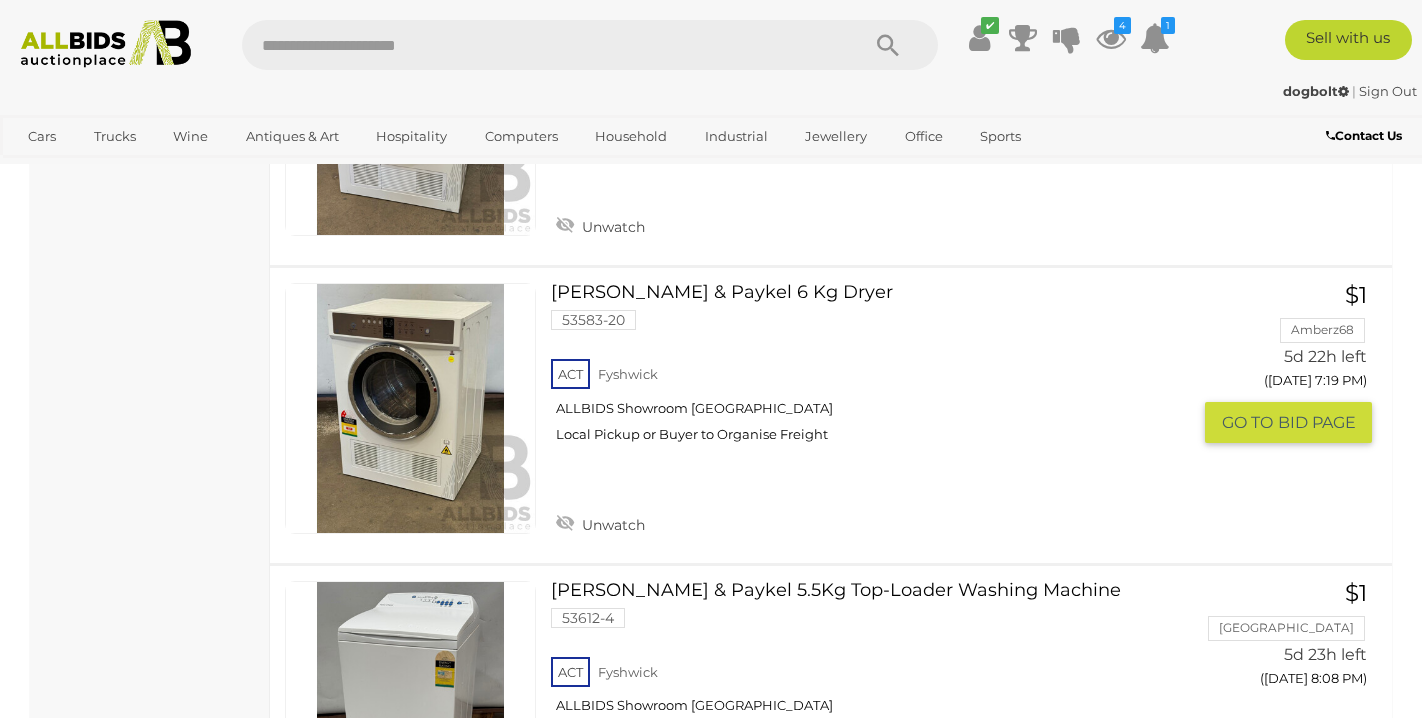 click on "Fisher & Paykel 6 Kg Dryer
53583-20
ACT
Fyshwick ALLBIDS Showroom Fyshwick" at bounding box center (878, 370) 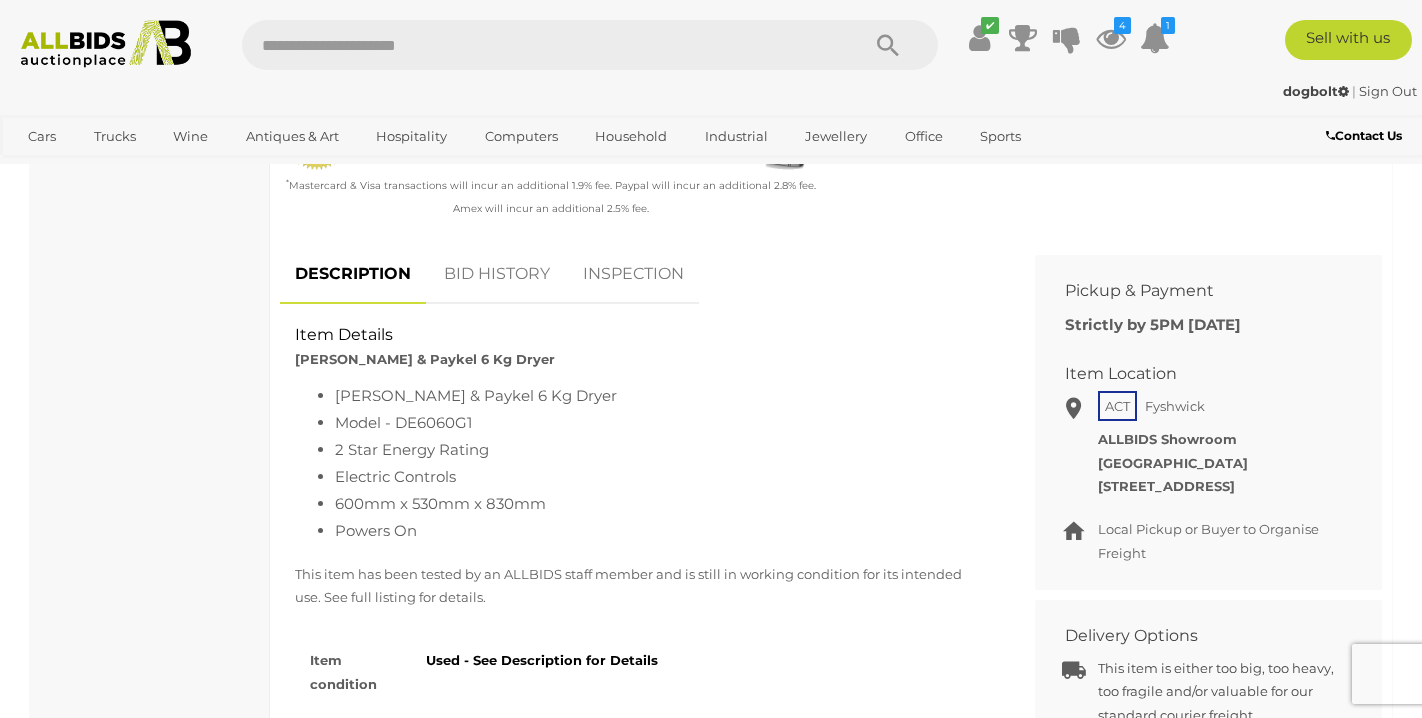 scroll, scrollTop: 679, scrollLeft: 0, axis: vertical 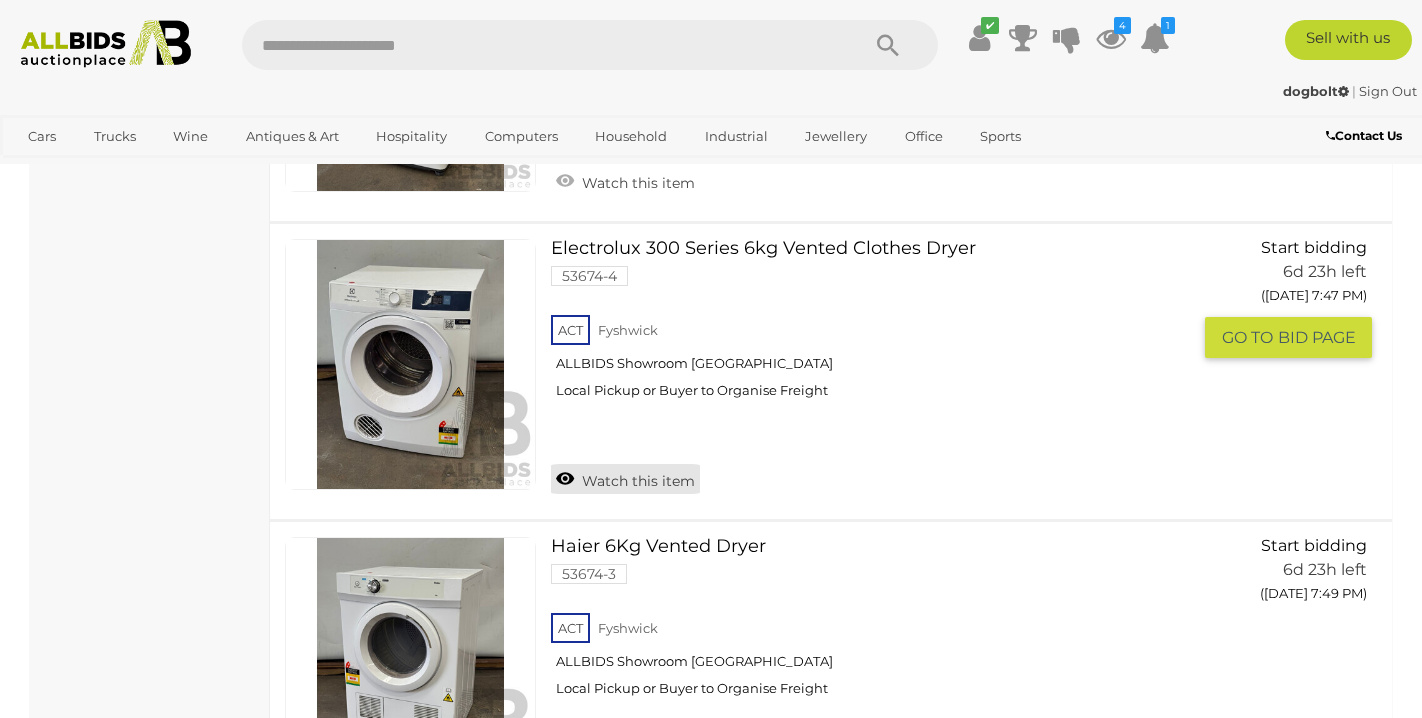 click on "Watch this item" at bounding box center [625, 479] 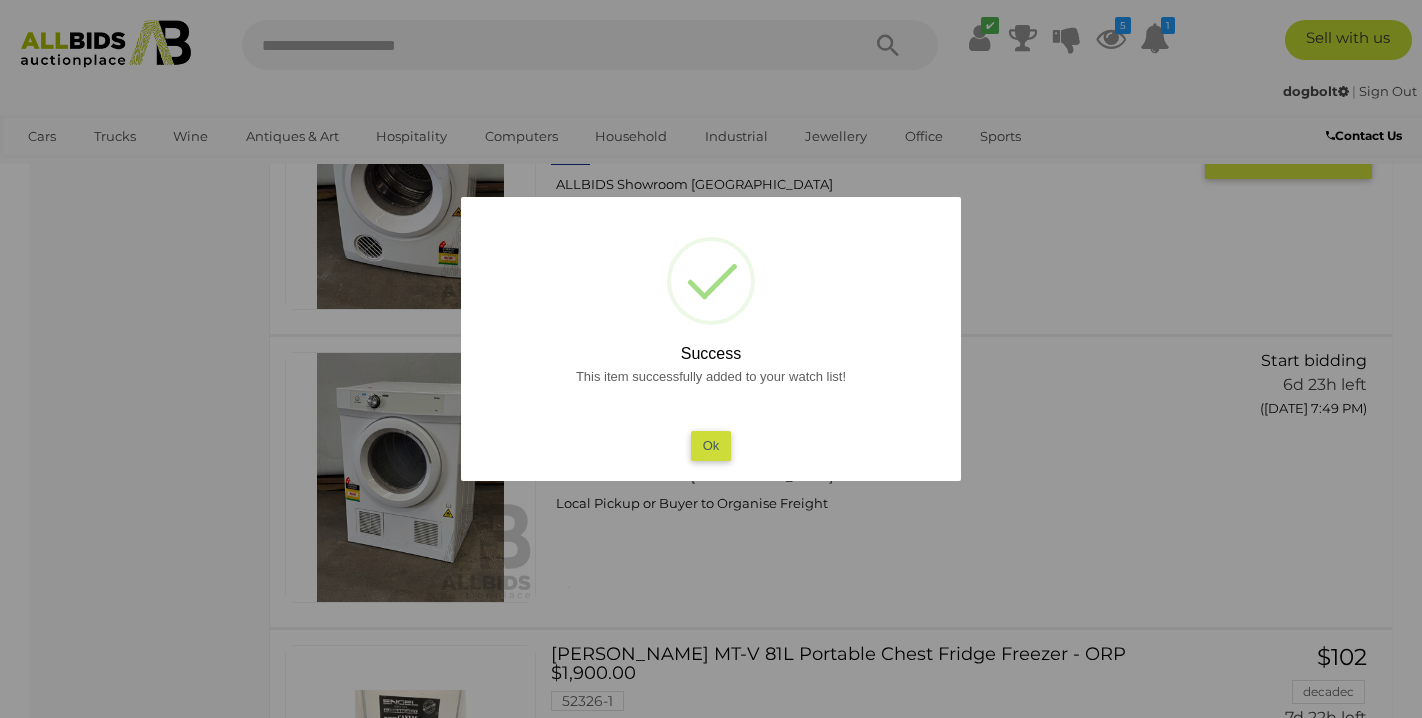 click on "Ok" at bounding box center (711, 445) 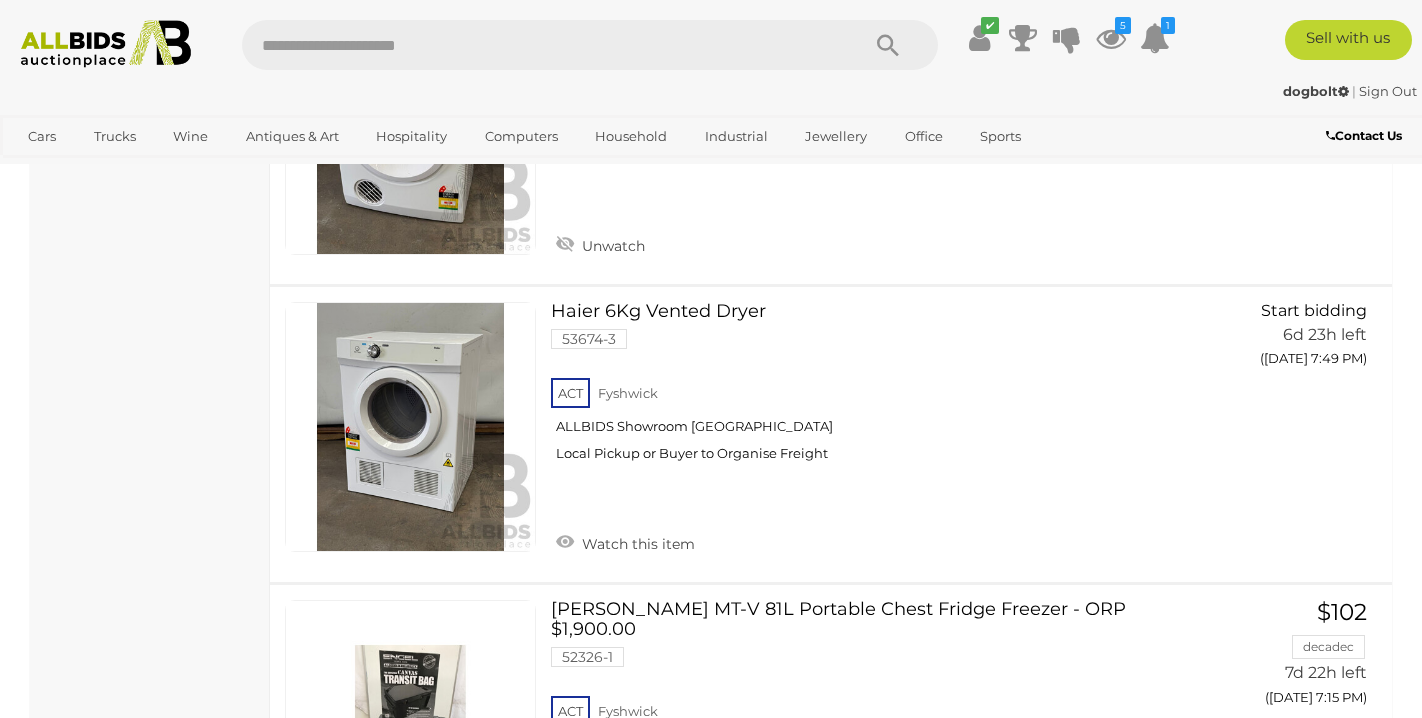 scroll, scrollTop: 10271, scrollLeft: 0, axis: vertical 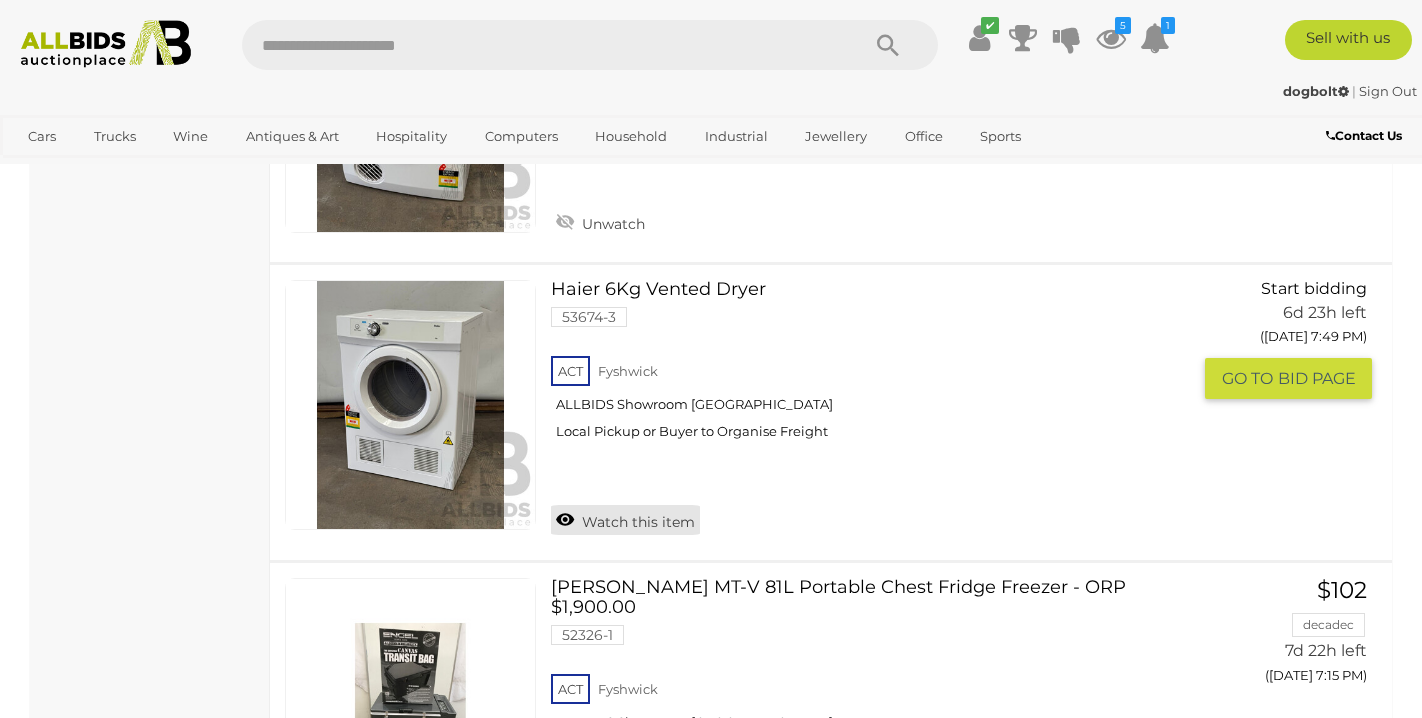 click on "Watch this item" at bounding box center (625, 520) 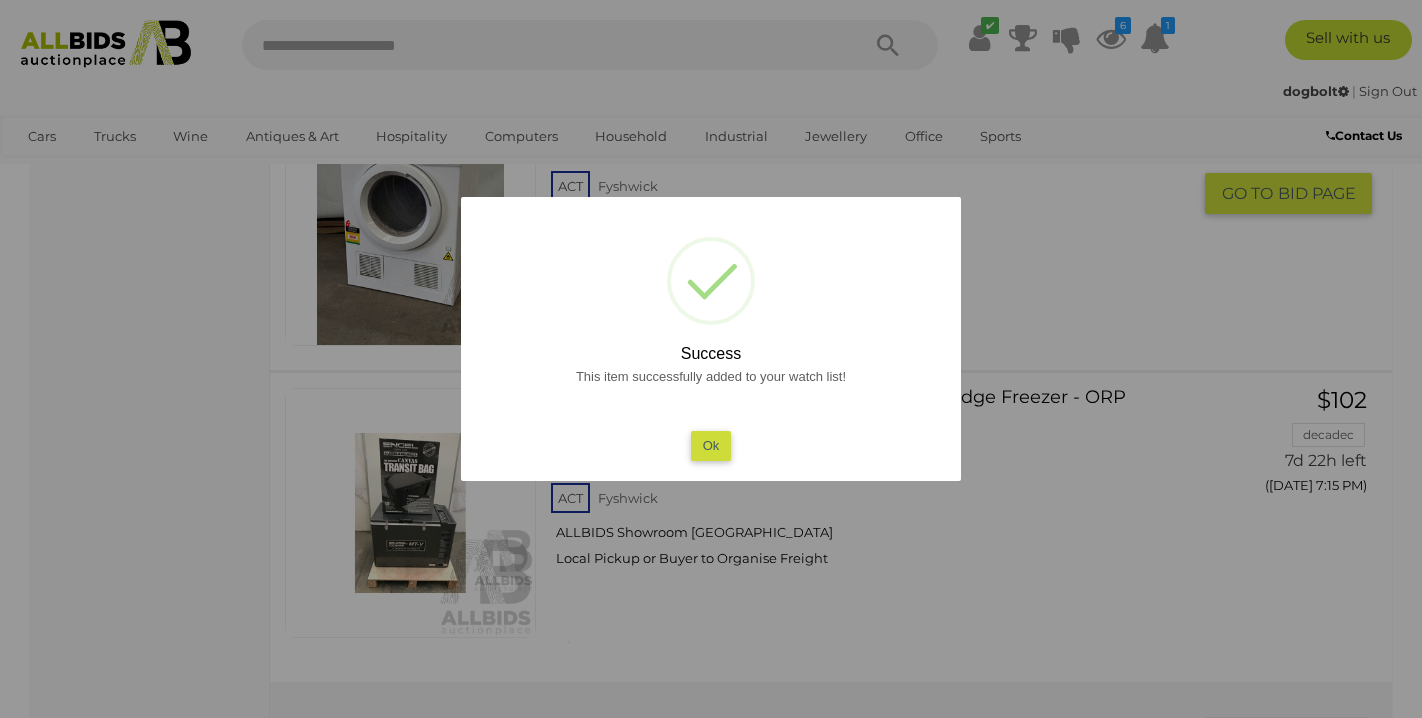 click on "Ok" at bounding box center (711, 445) 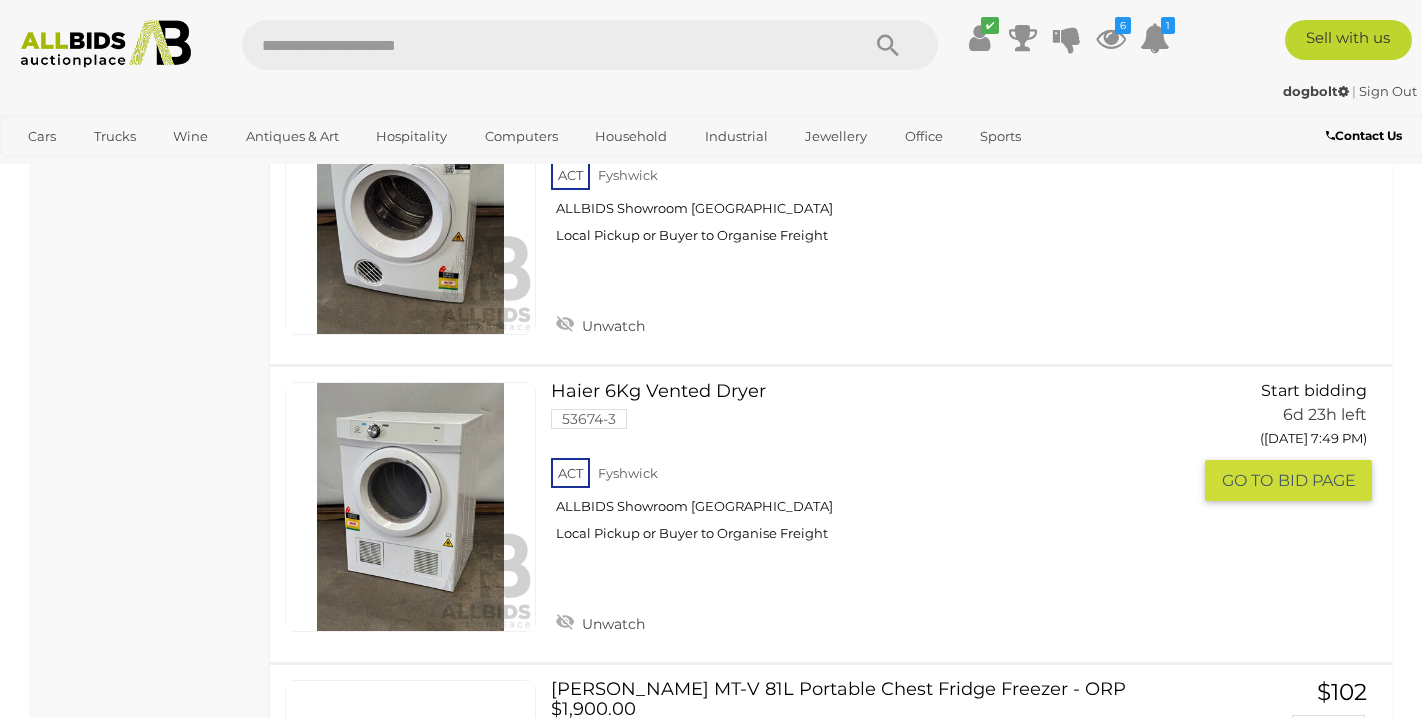scroll, scrollTop: 10067, scrollLeft: 0, axis: vertical 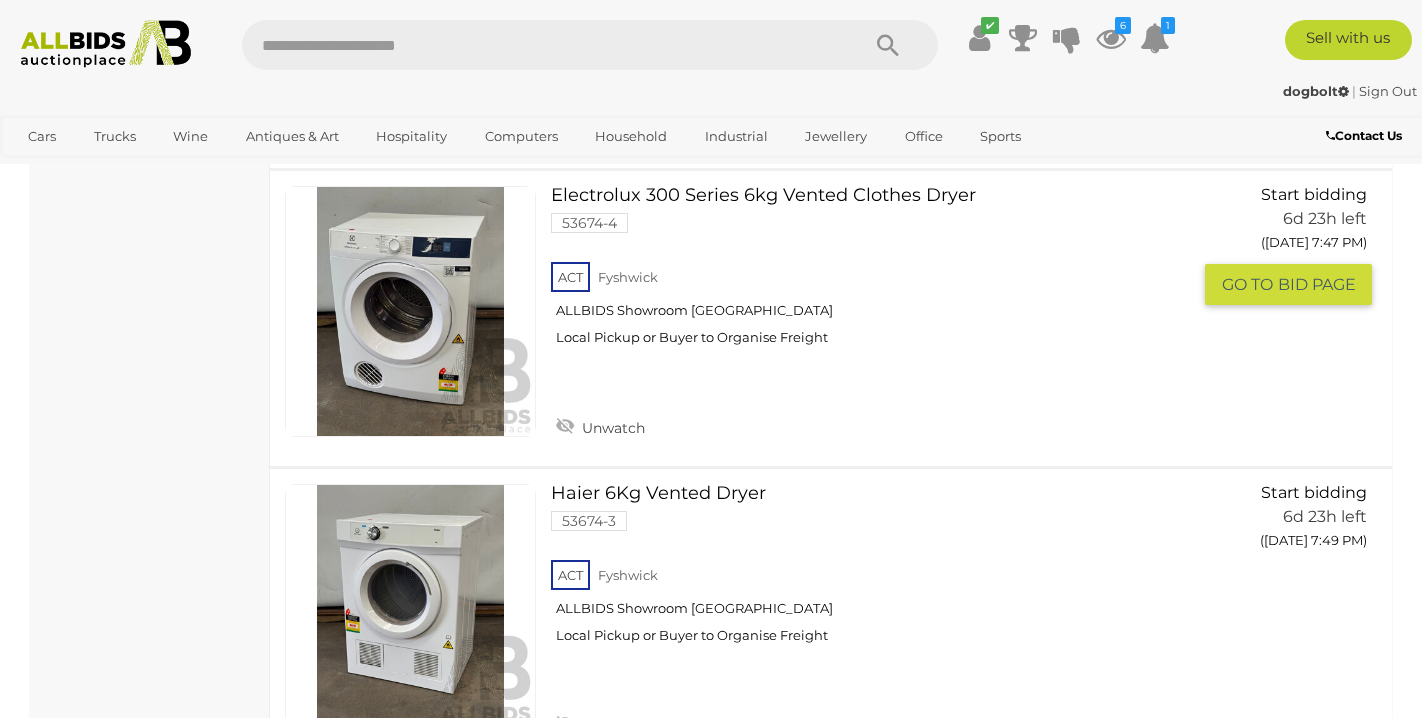 click on "Electrolux 300 Series 6kg Vented Clothes Dryer
53674-4
ACT
Fyshwick ALLBIDS Showroom Fyshwick" at bounding box center (878, 273) 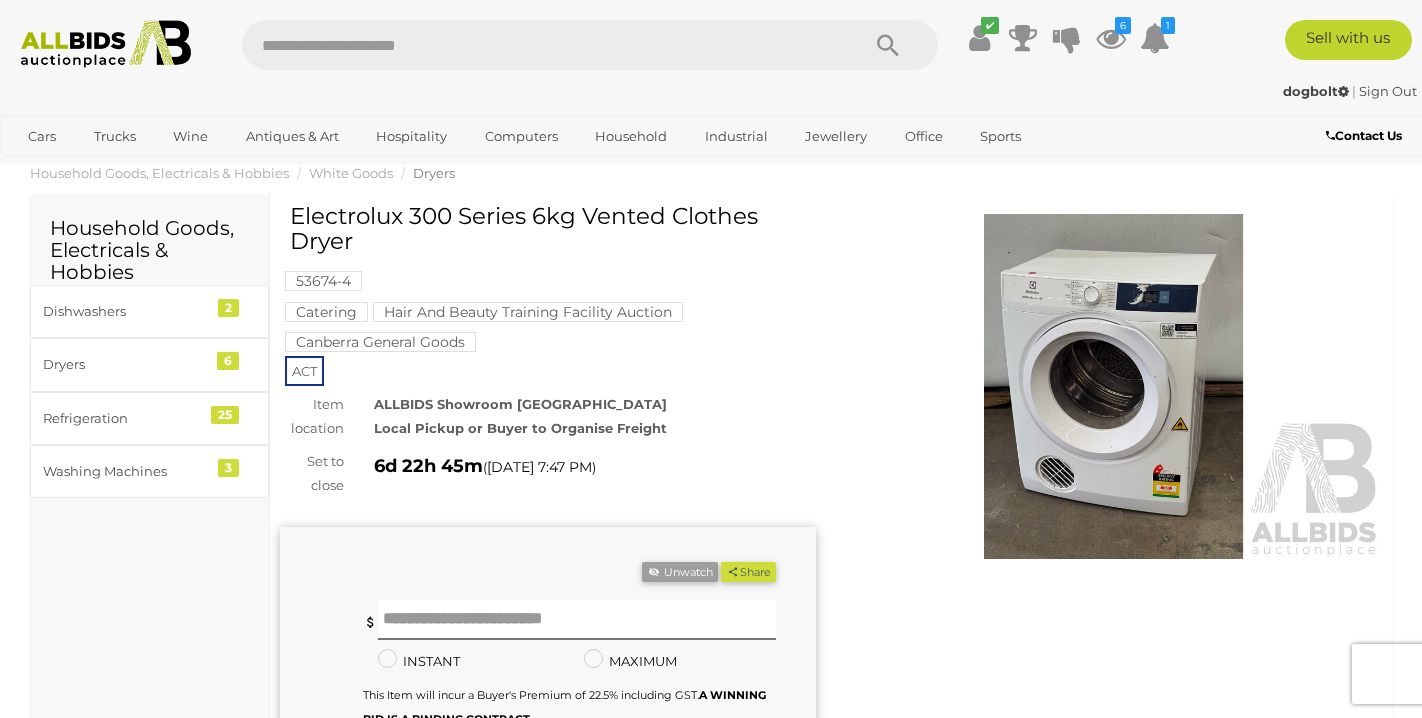 scroll, scrollTop: 30, scrollLeft: 0, axis: vertical 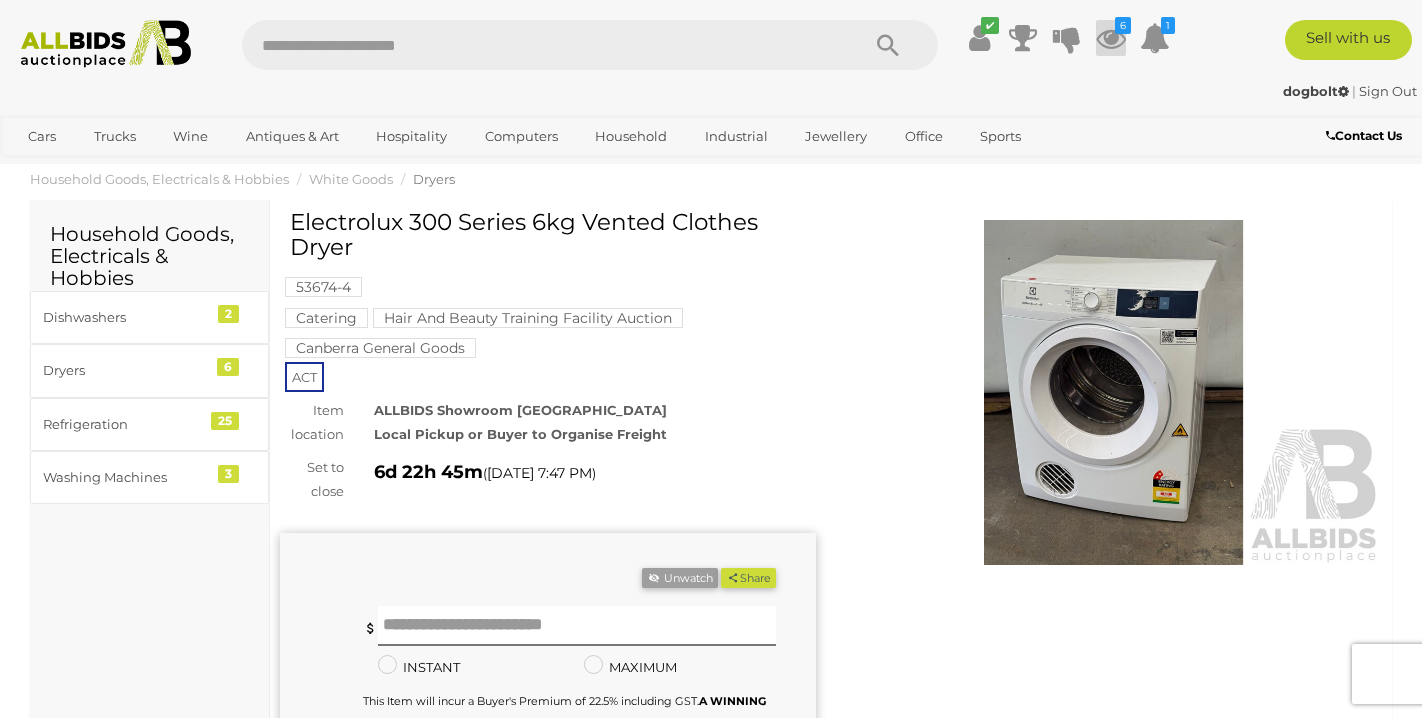 click at bounding box center (1111, 38) 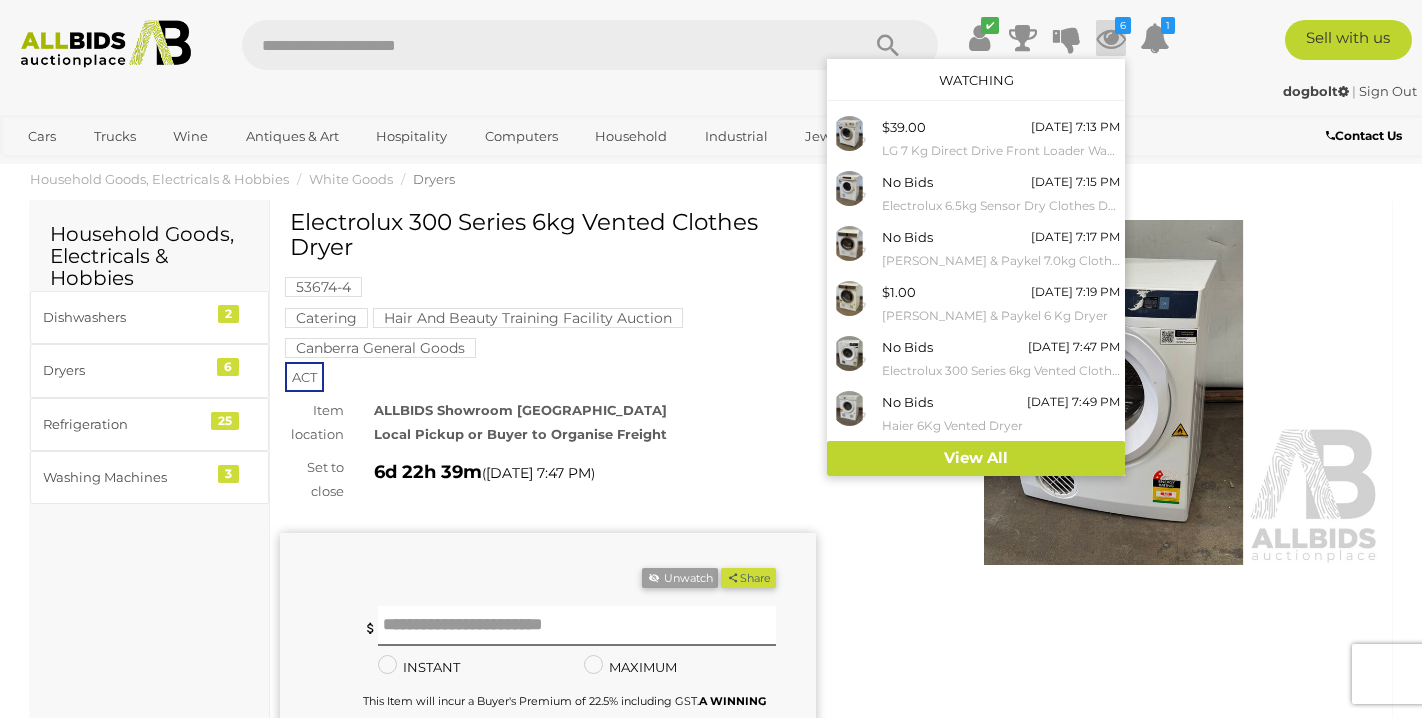 click on "dogbolt
|
Sign Out
dogbolt
|
Sign Out" at bounding box center [711, 95] 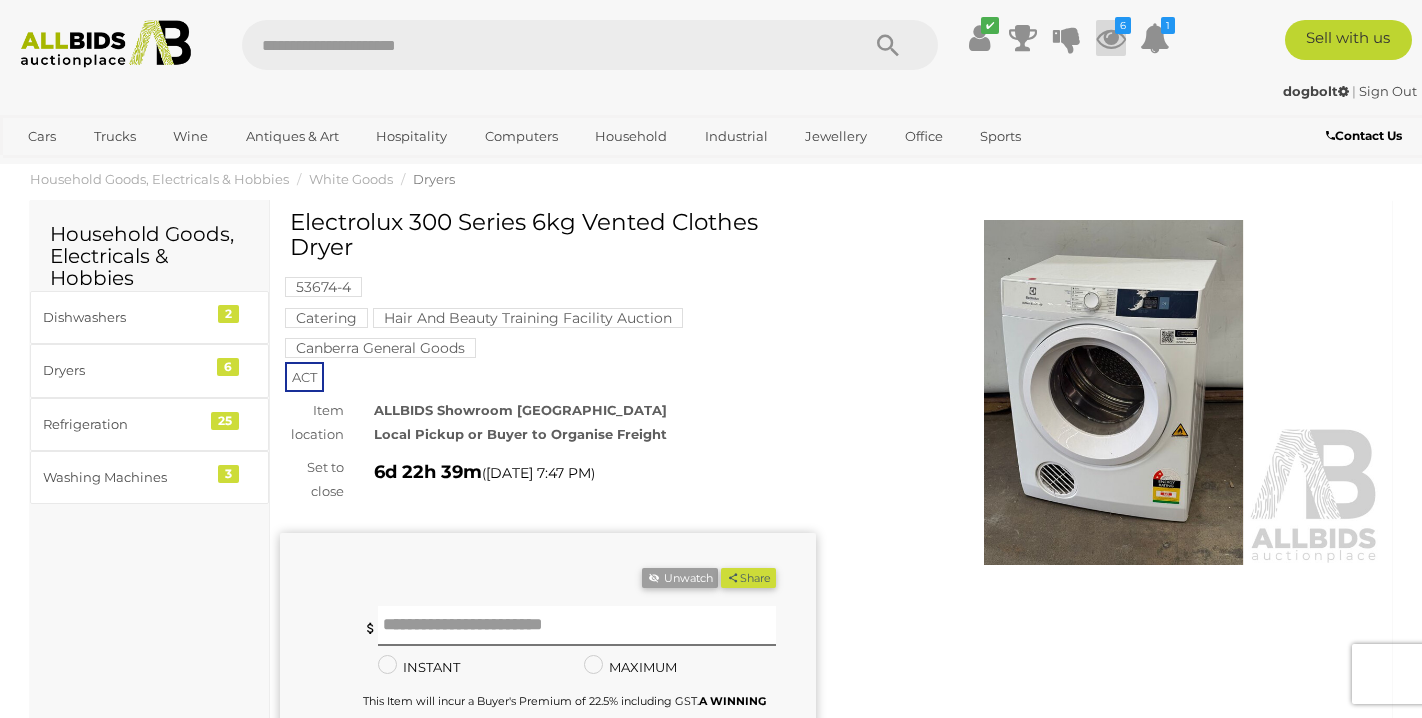 click at bounding box center [1111, 38] 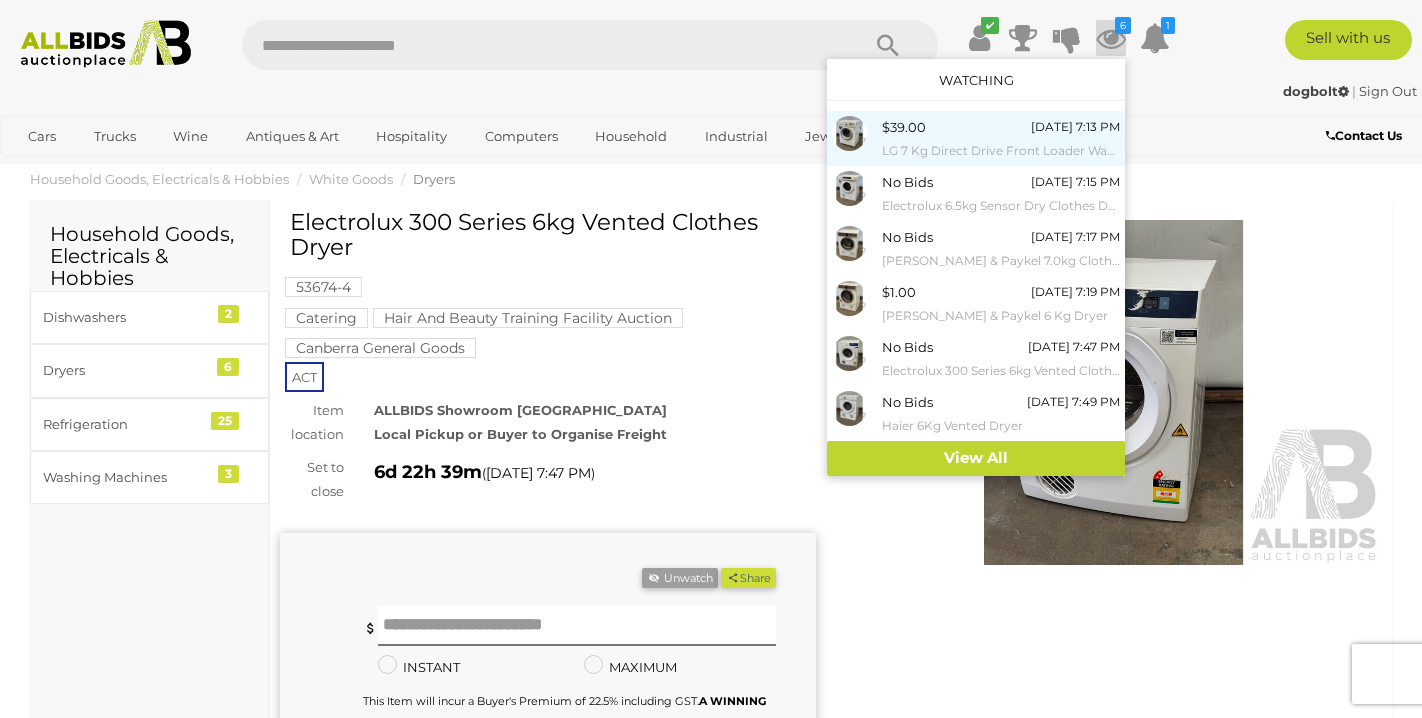 click on "$39.00" at bounding box center (904, 127) 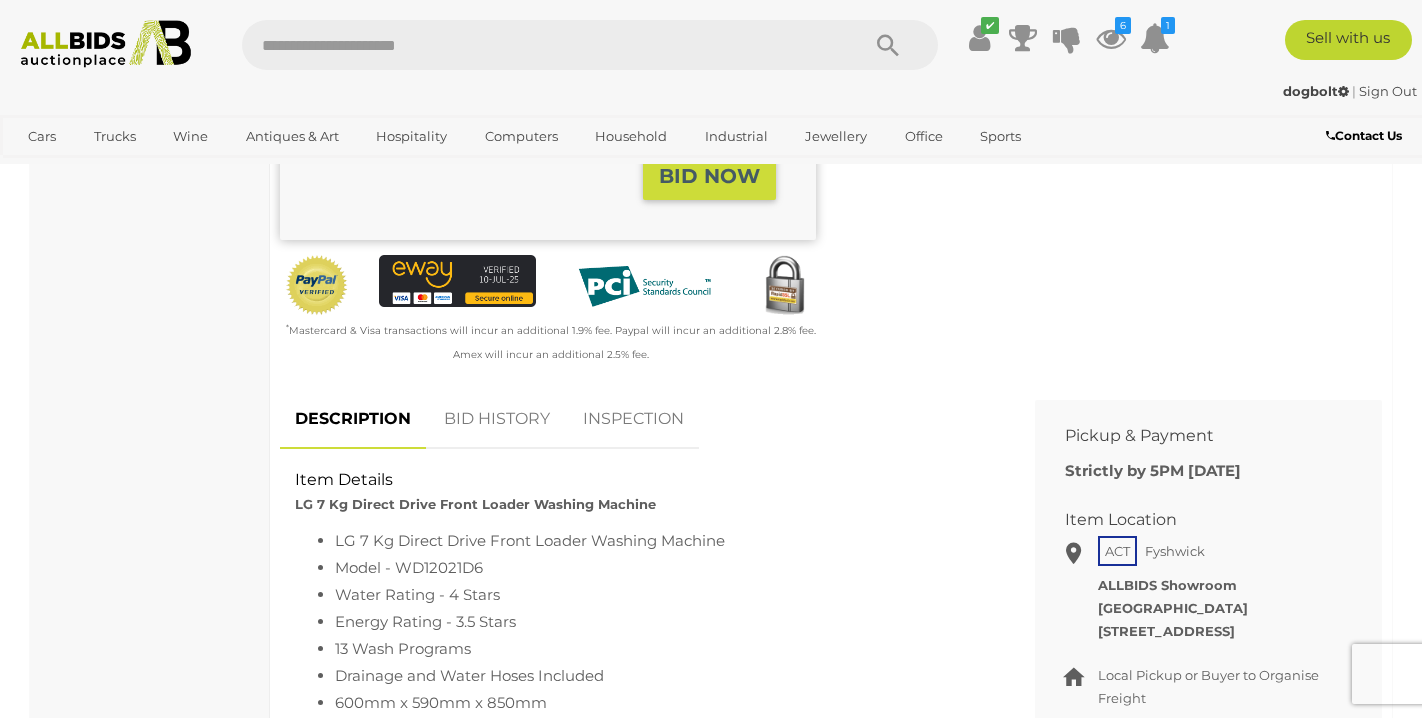 scroll, scrollTop: 578, scrollLeft: 0, axis: vertical 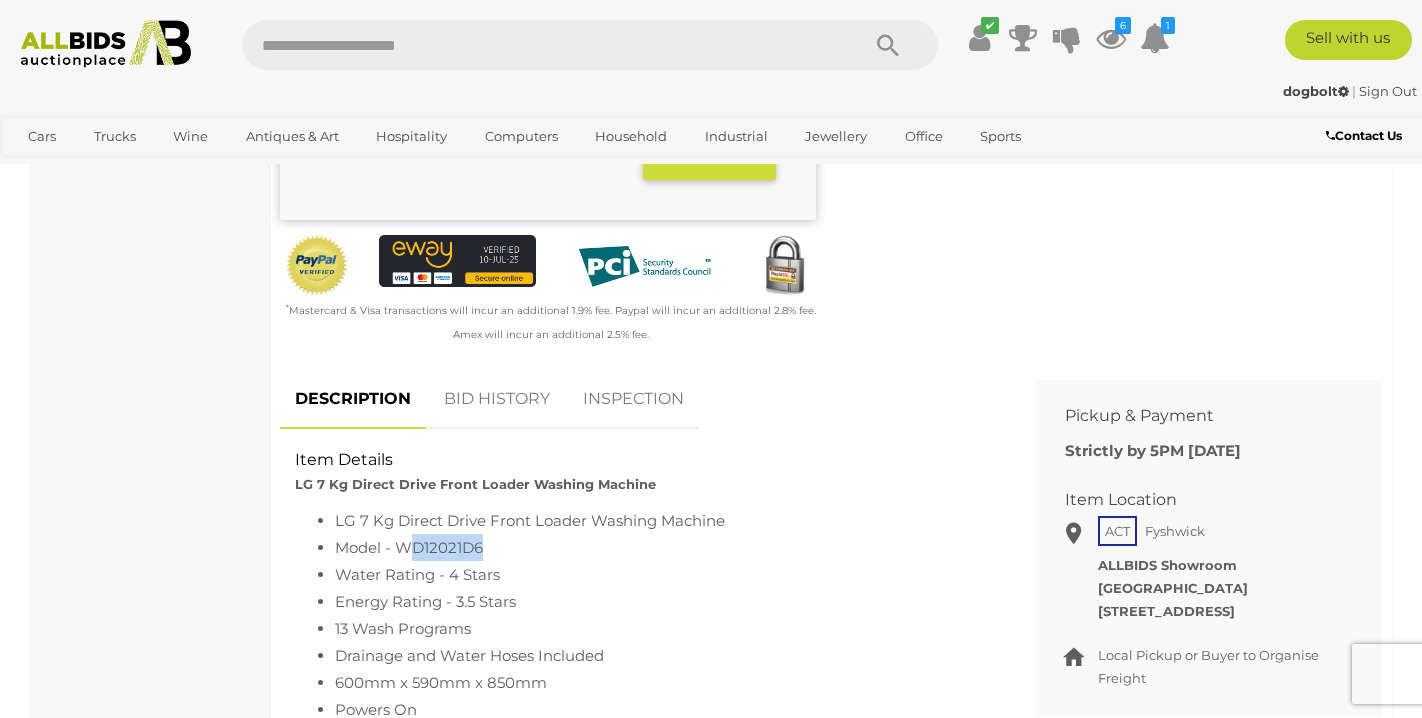 drag, startPoint x: 486, startPoint y: 547, endPoint x: 412, endPoint y: 543, distance: 74.10803 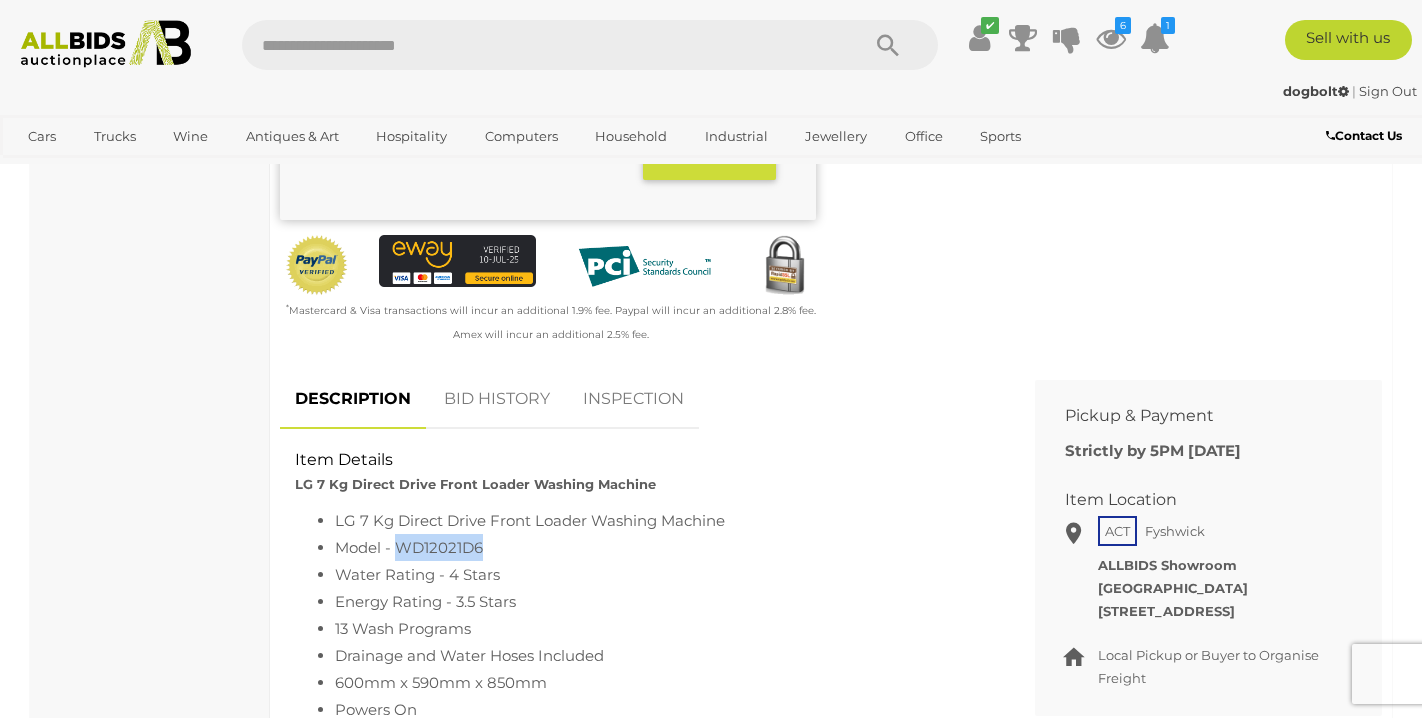 drag, startPoint x: 399, startPoint y: 541, endPoint x: 483, endPoint y: 546, distance: 84.14868 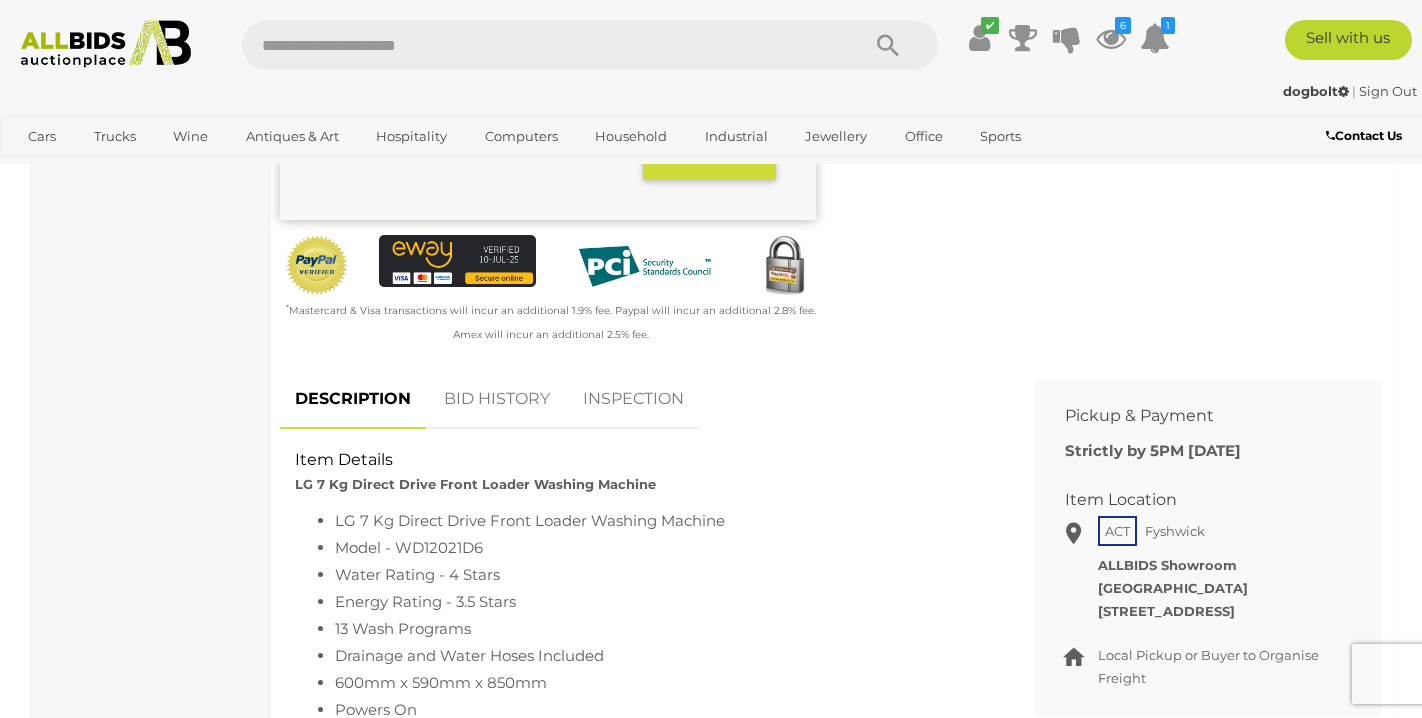 click on "Model - WD12021D6" at bounding box center [662, 547] 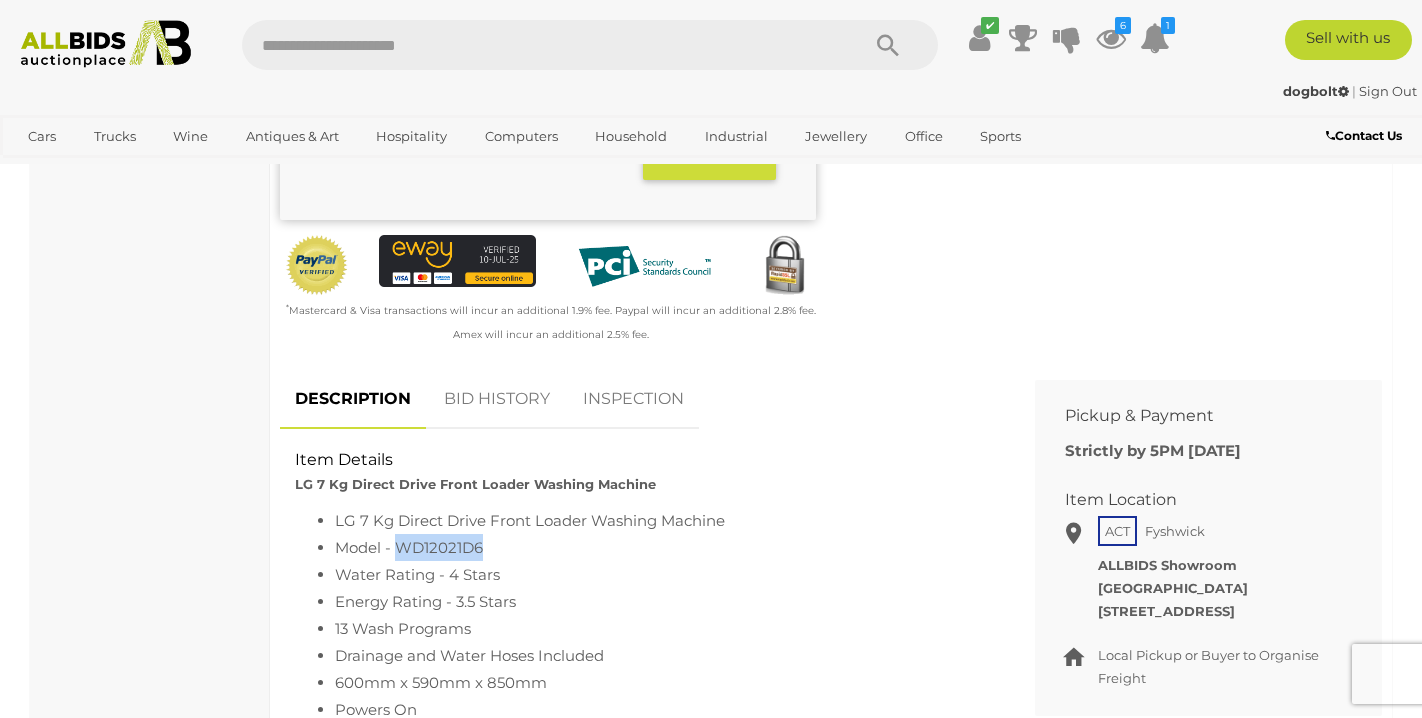 drag, startPoint x: 494, startPoint y: 550, endPoint x: 403, endPoint y: 550, distance: 91 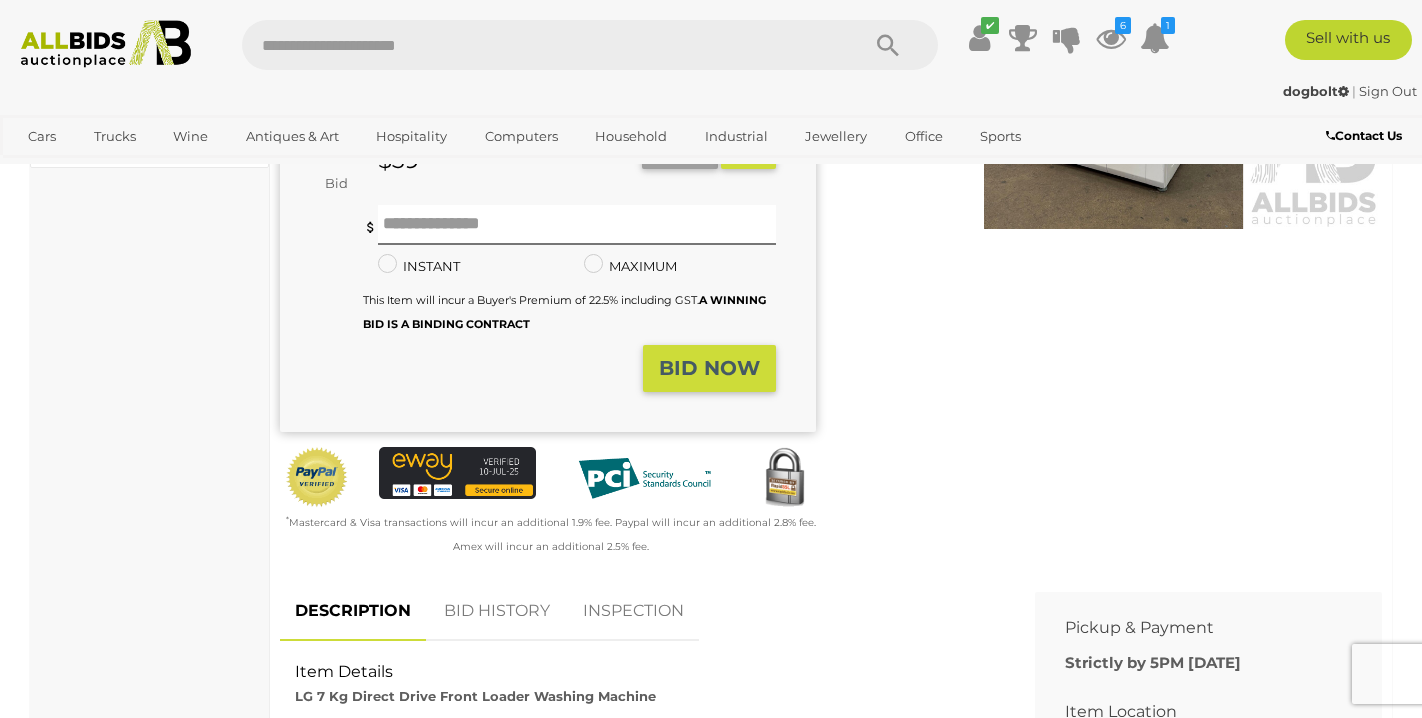 scroll, scrollTop: 362, scrollLeft: 0, axis: vertical 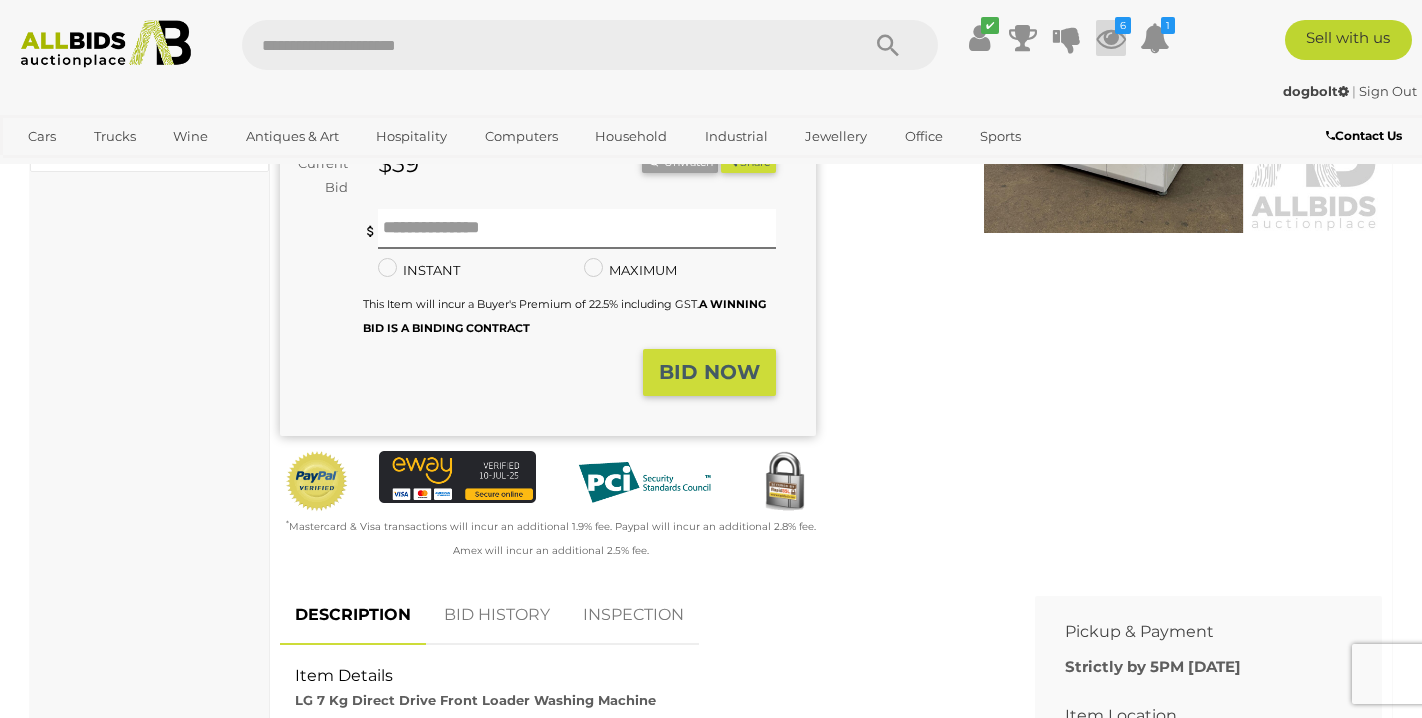 click at bounding box center [1111, 38] 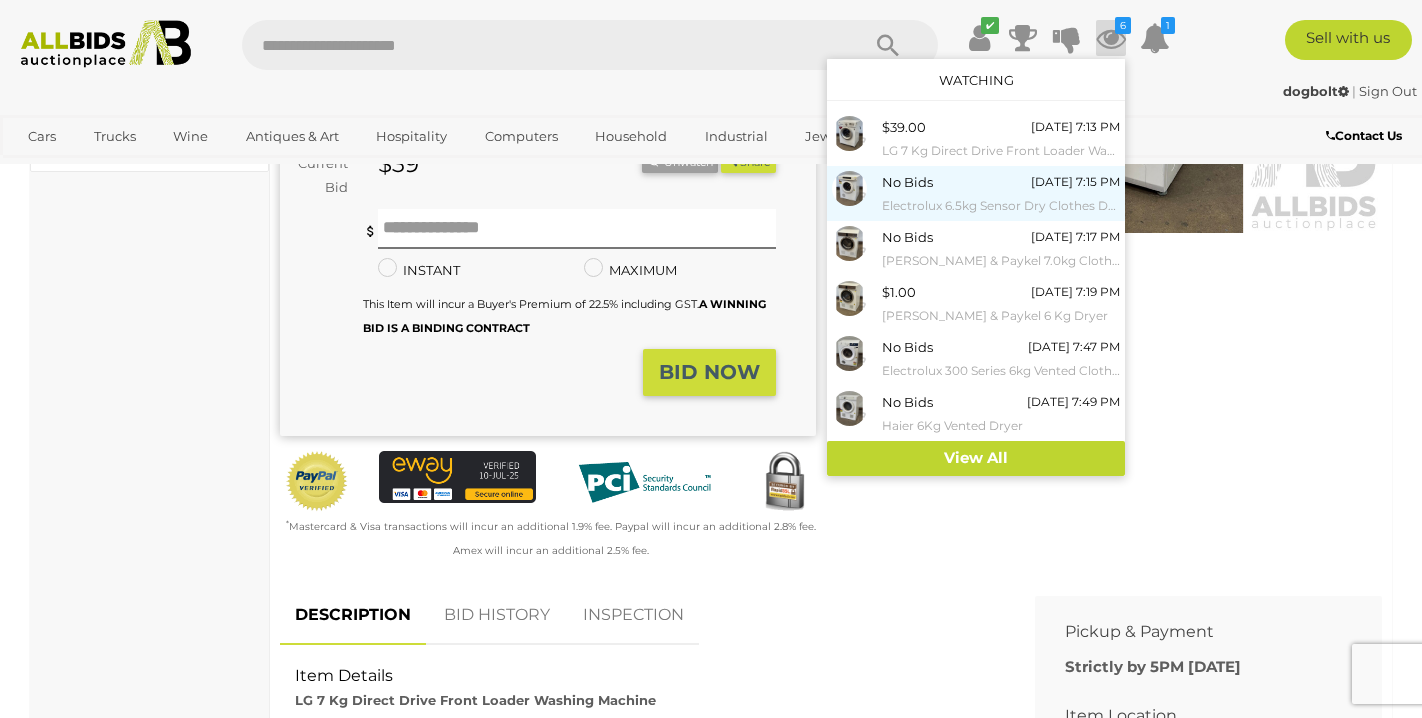 click on "No Bids" at bounding box center [907, 182] 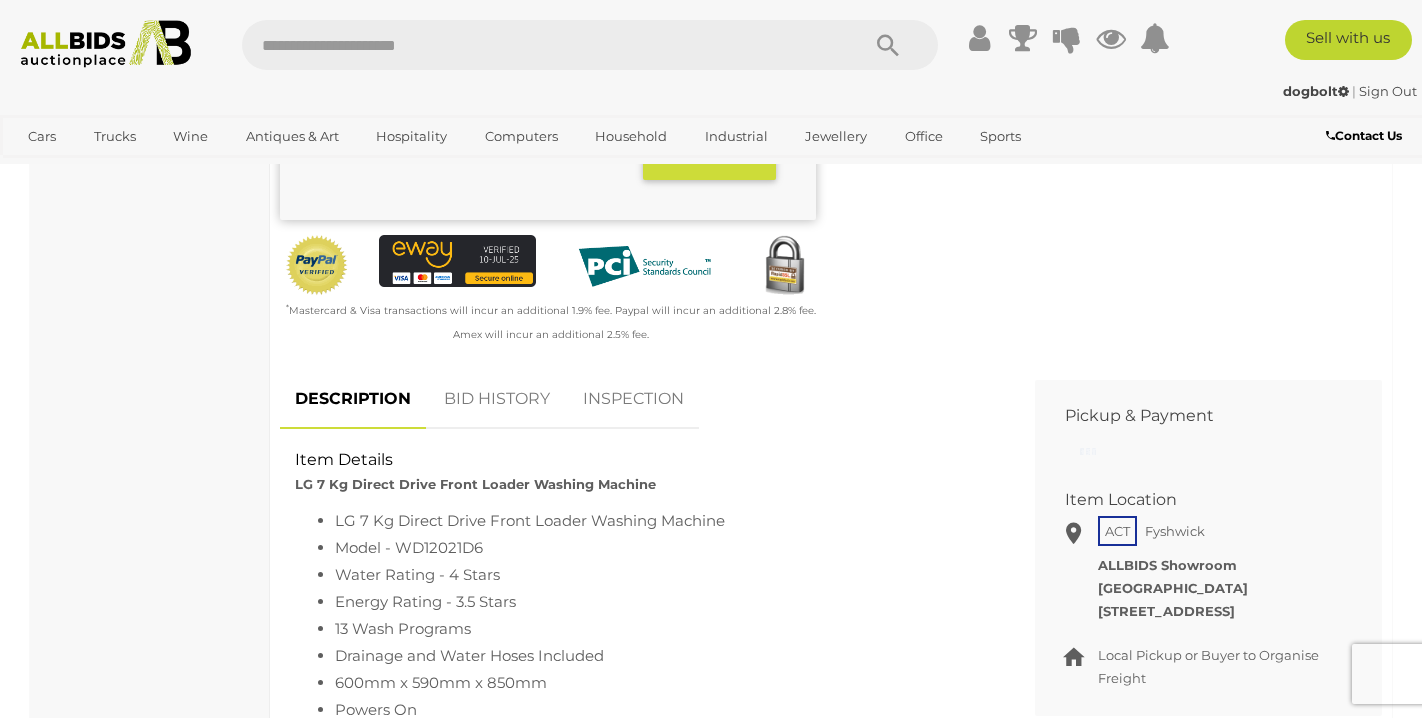 scroll, scrollTop: 578, scrollLeft: 0, axis: vertical 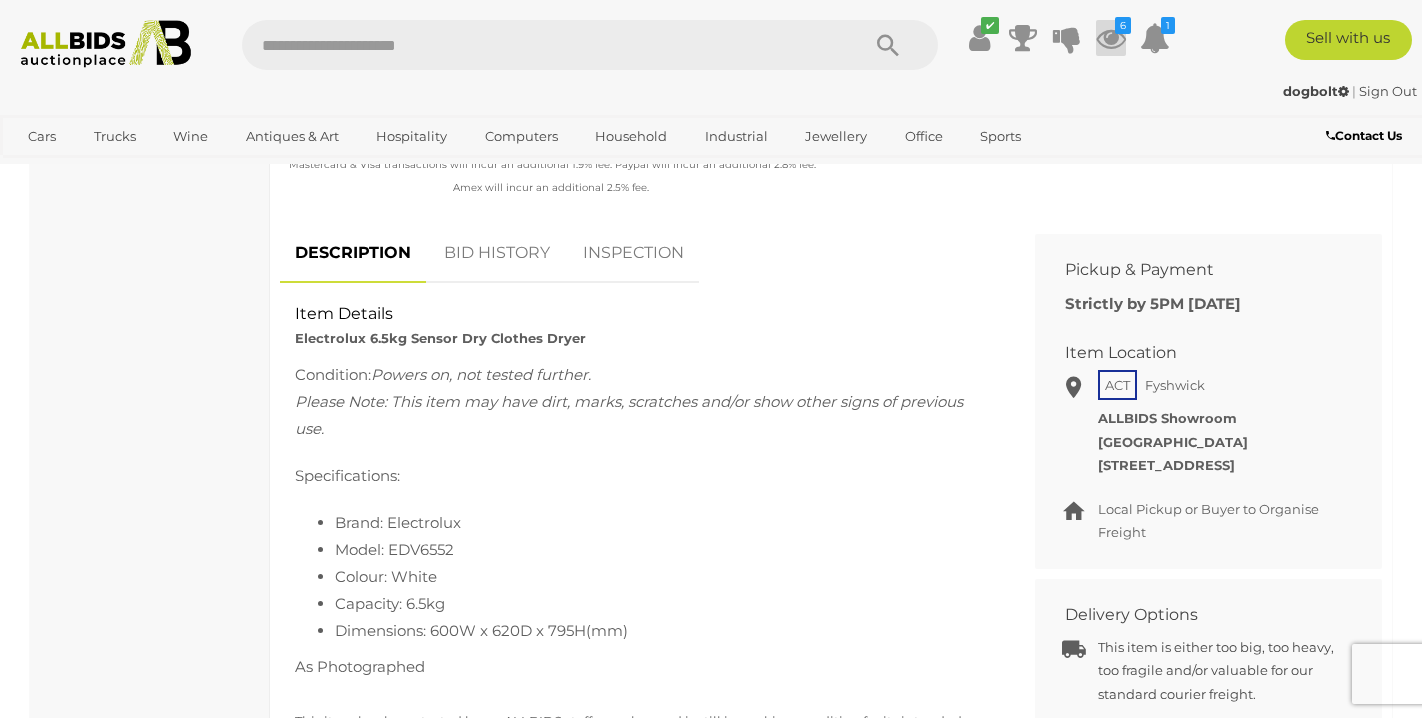 click at bounding box center [1111, 38] 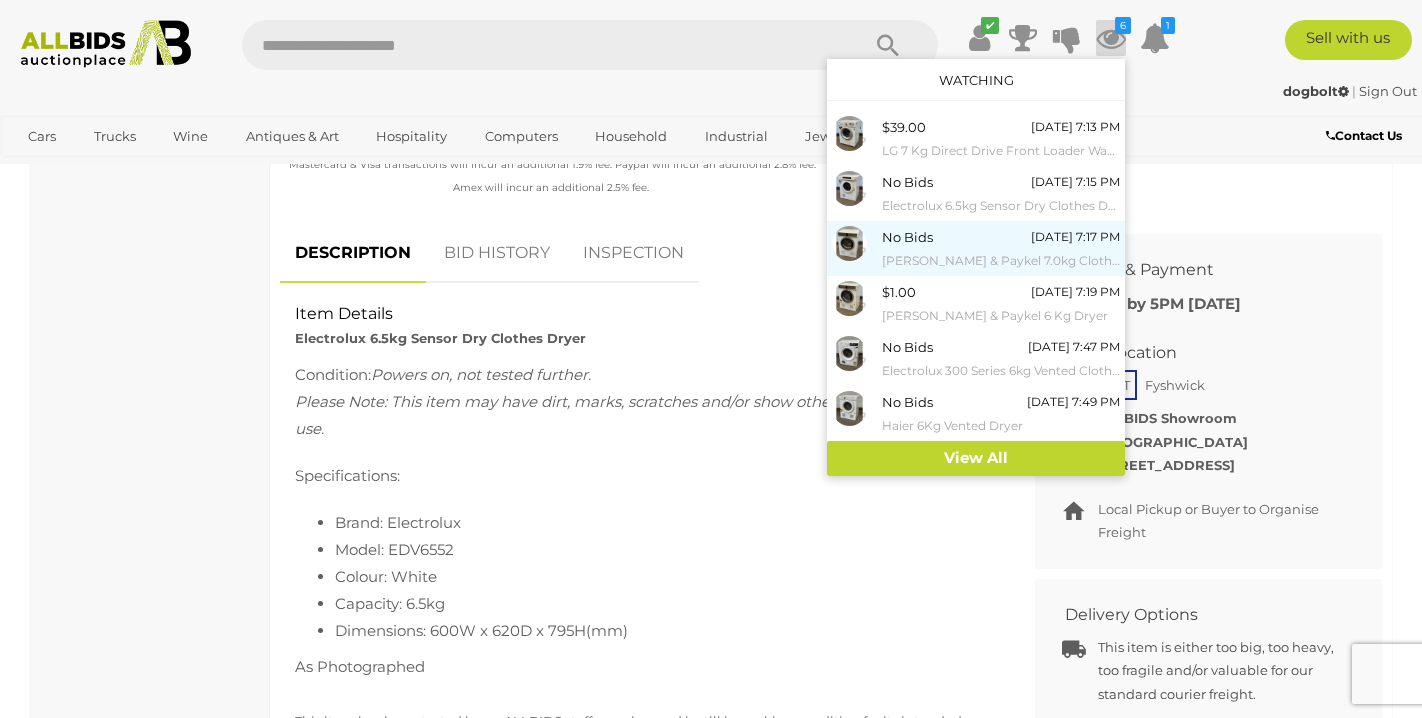 click on "No Bids" at bounding box center (907, 237) 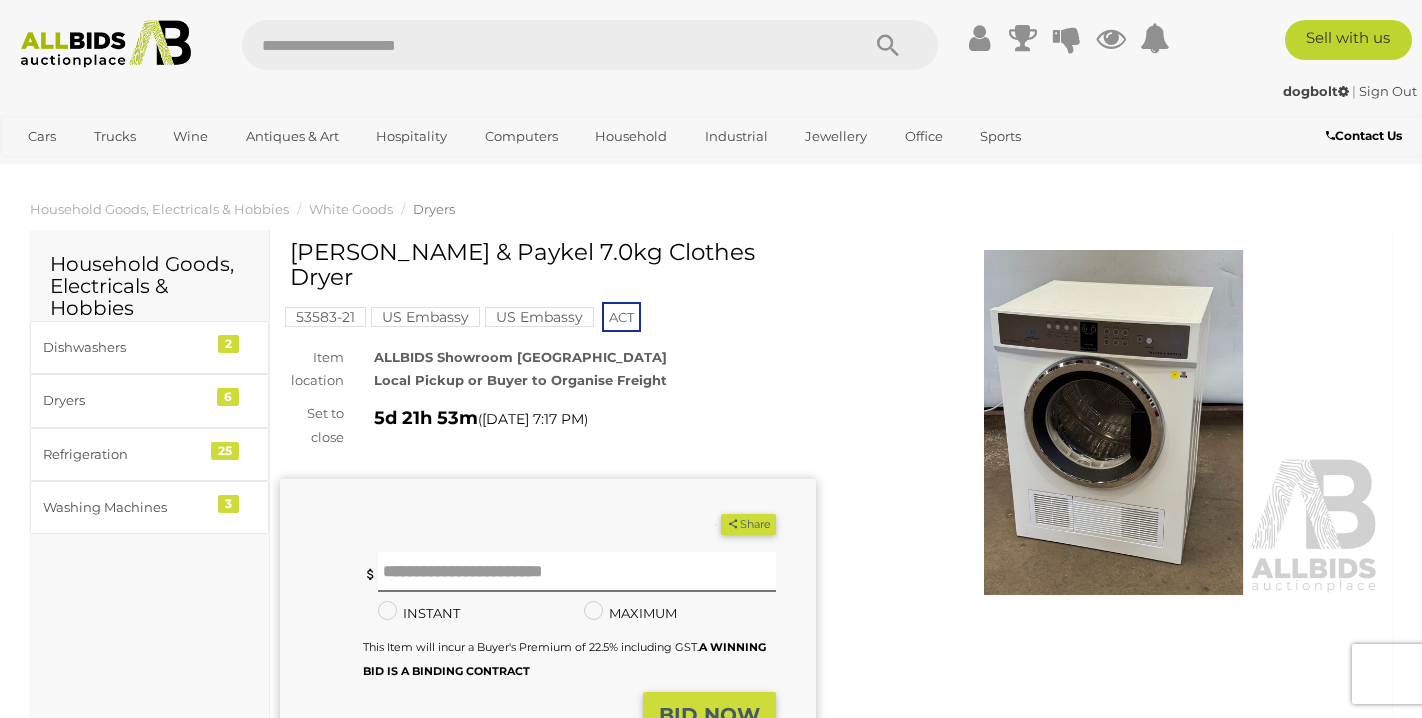scroll, scrollTop: 0, scrollLeft: 0, axis: both 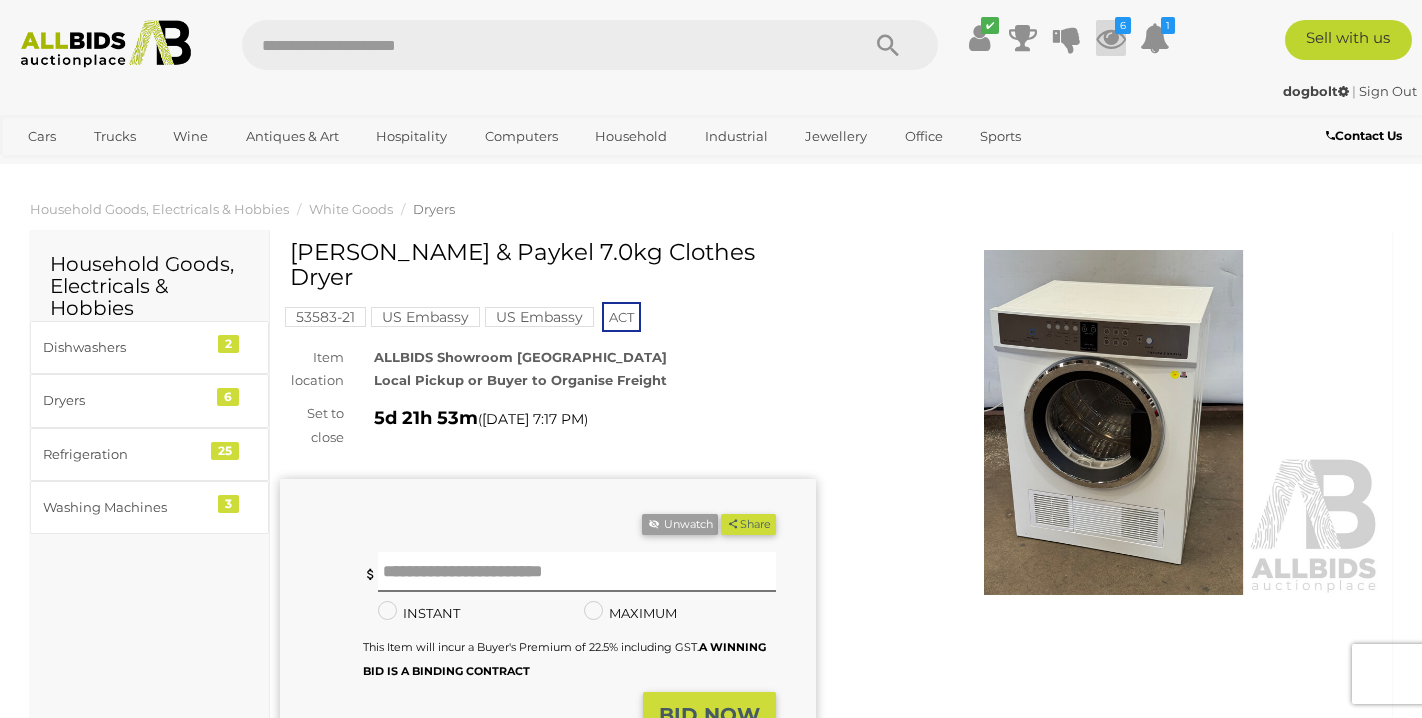 click at bounding box center [1111, 38] 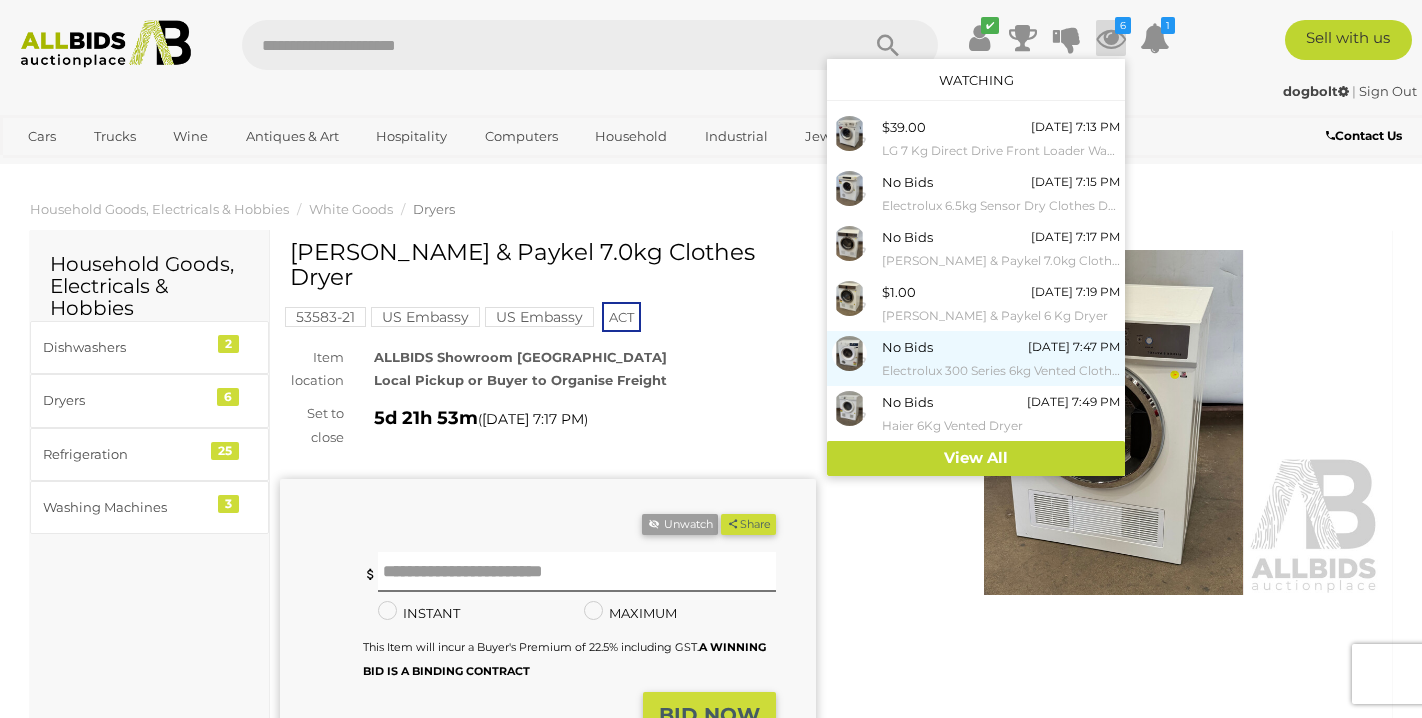 click on "Electrolux 300 Series 6kg Vented Clothes Dryer" at bounding box center (1001, 371) 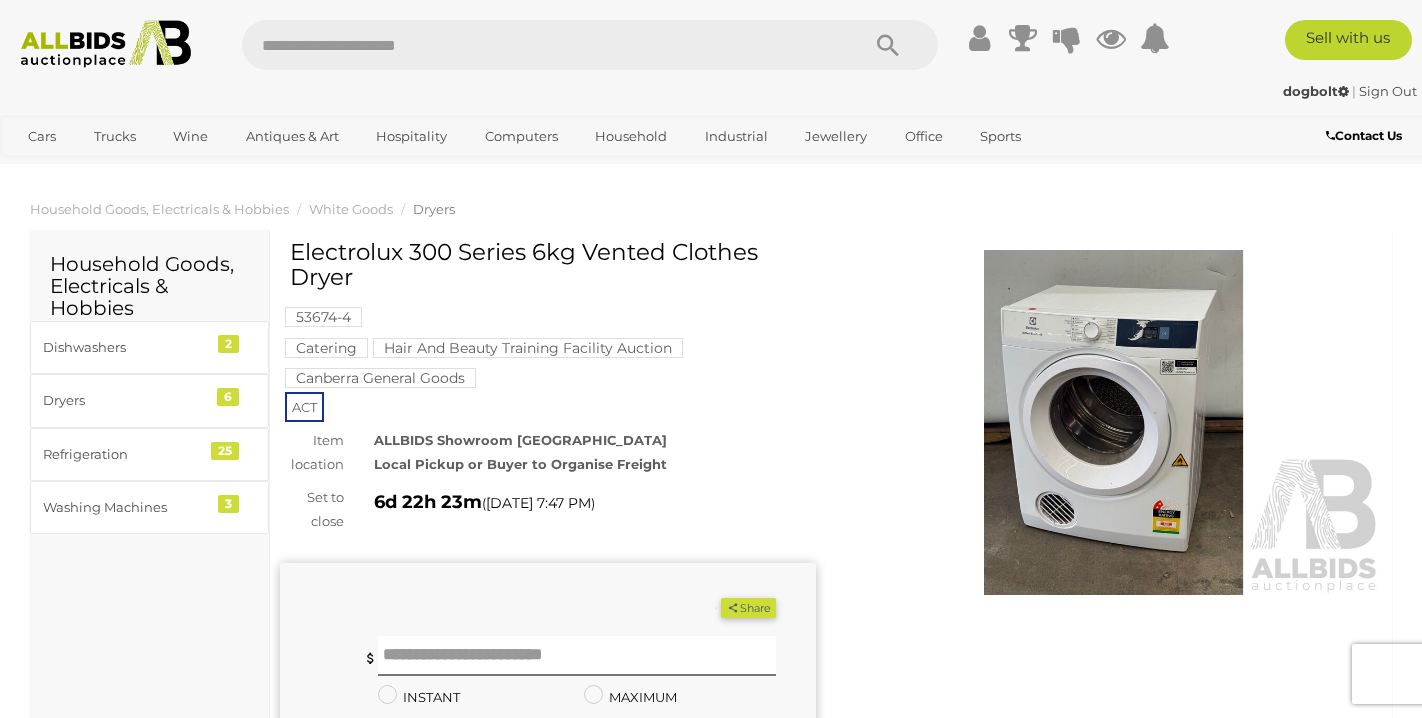 scroll, scrollTop: 0, scrollLeft: 0, axis: both 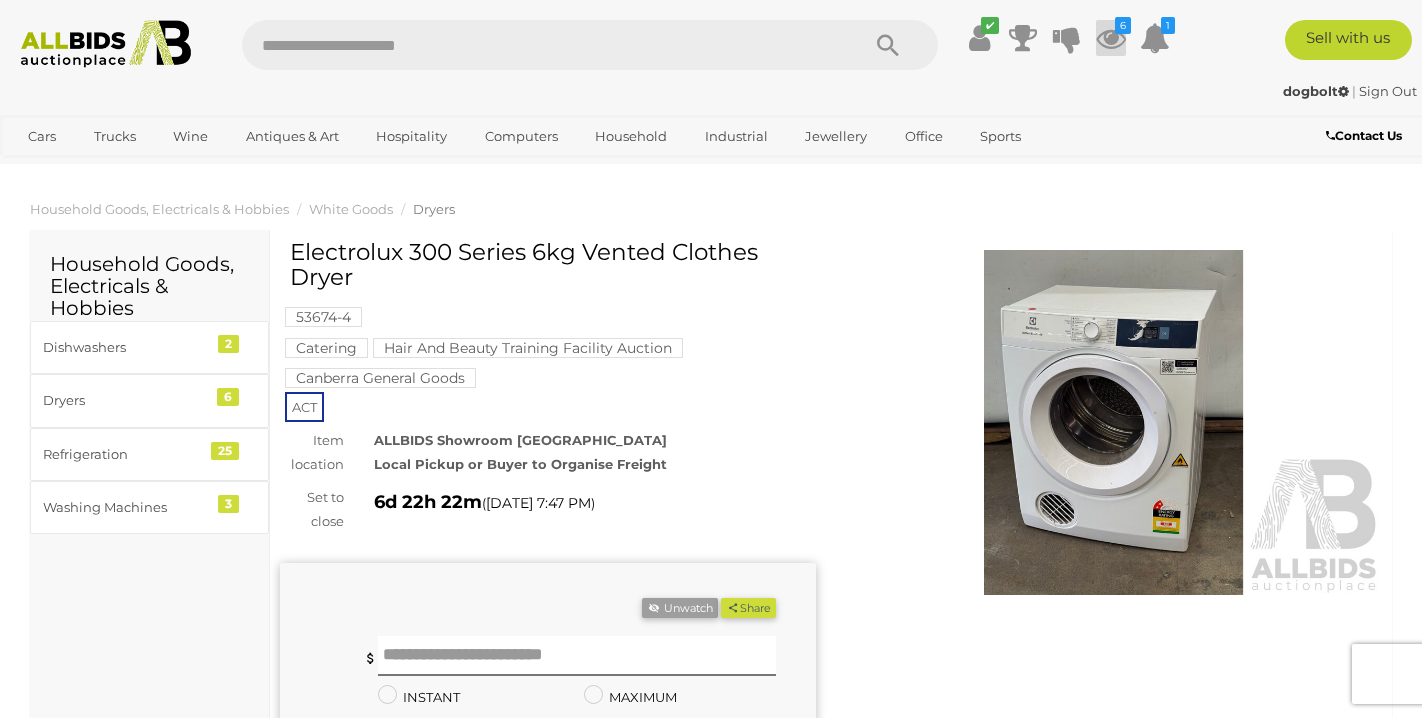 click at bounding box center (1111, 38) 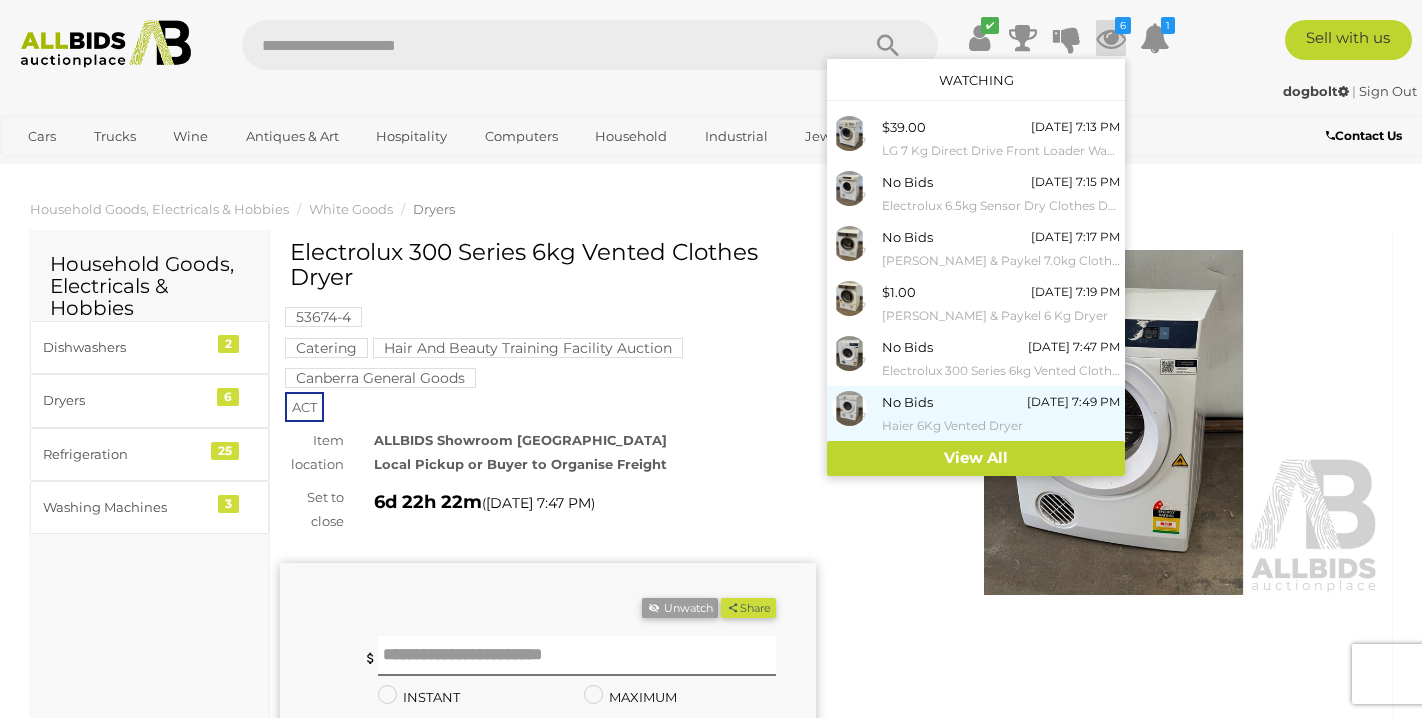 click on "No Bids" at bounding box center [907, 402] 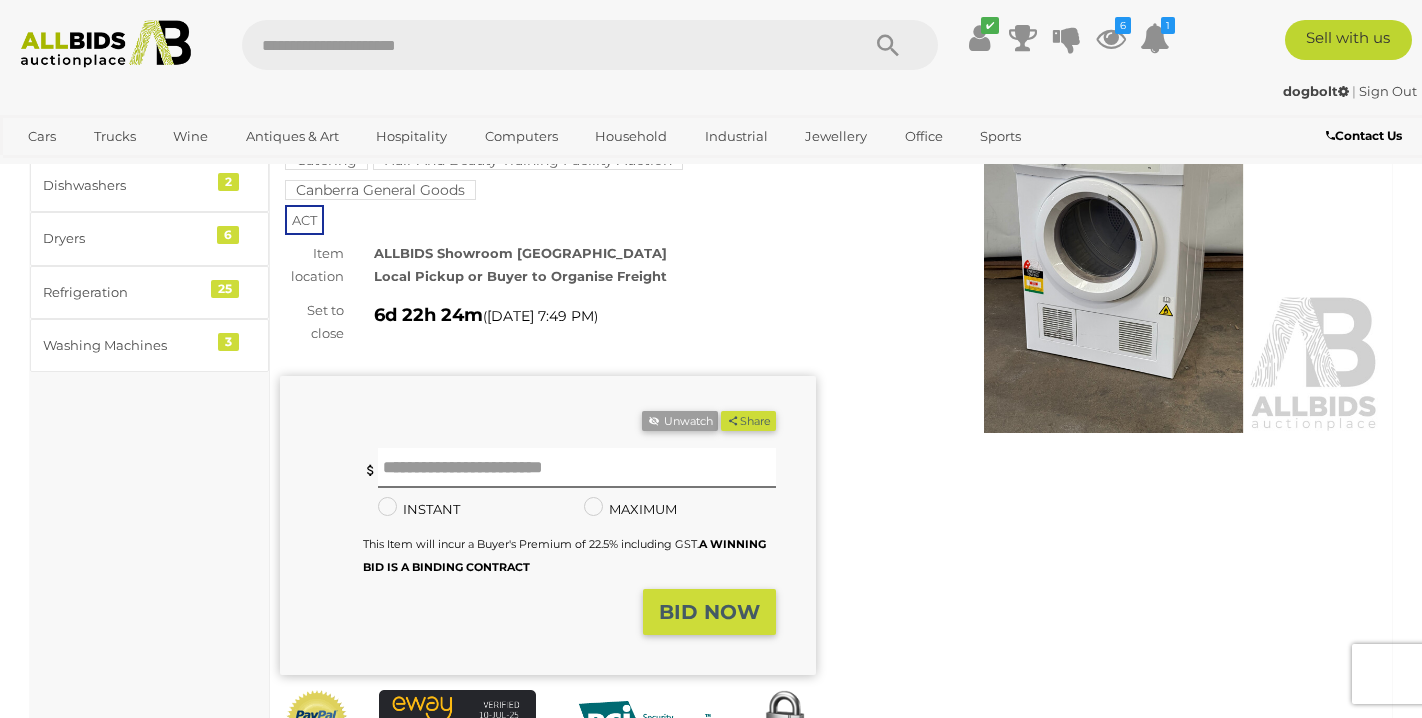 scroll, scrollTop: 64, scrollLeft: 0, axis: vertical 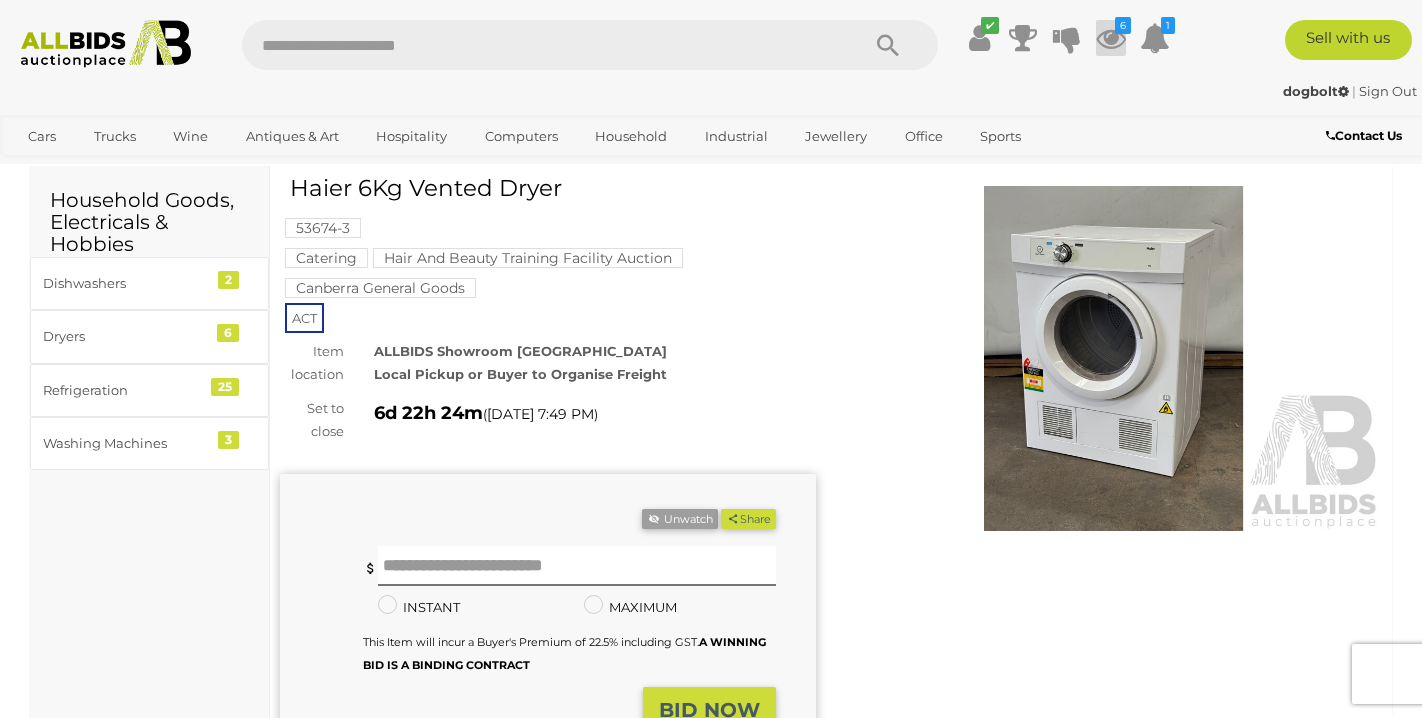 click at bounding box center (1111, 38) 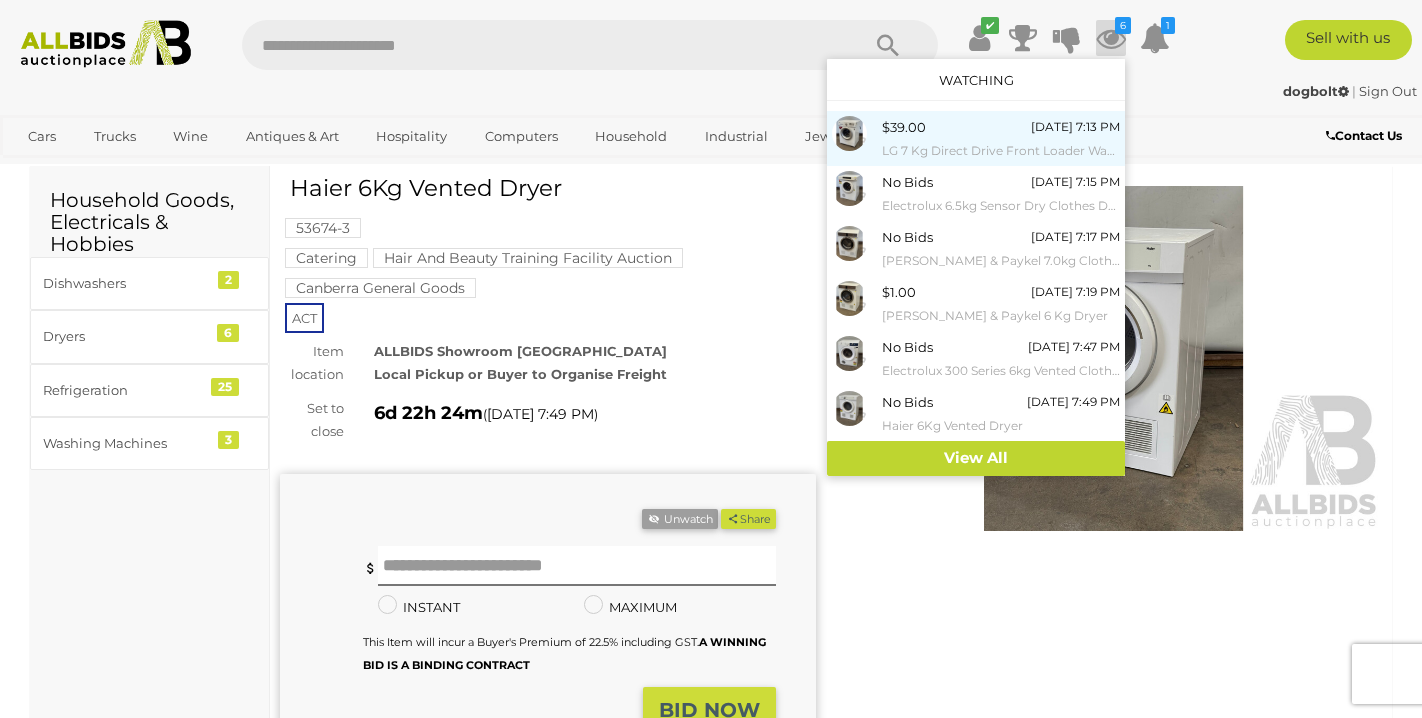 click on "LG 7 Kg Direct Drive Front Loader Washing Machine" at bounding box center [1001, 151] 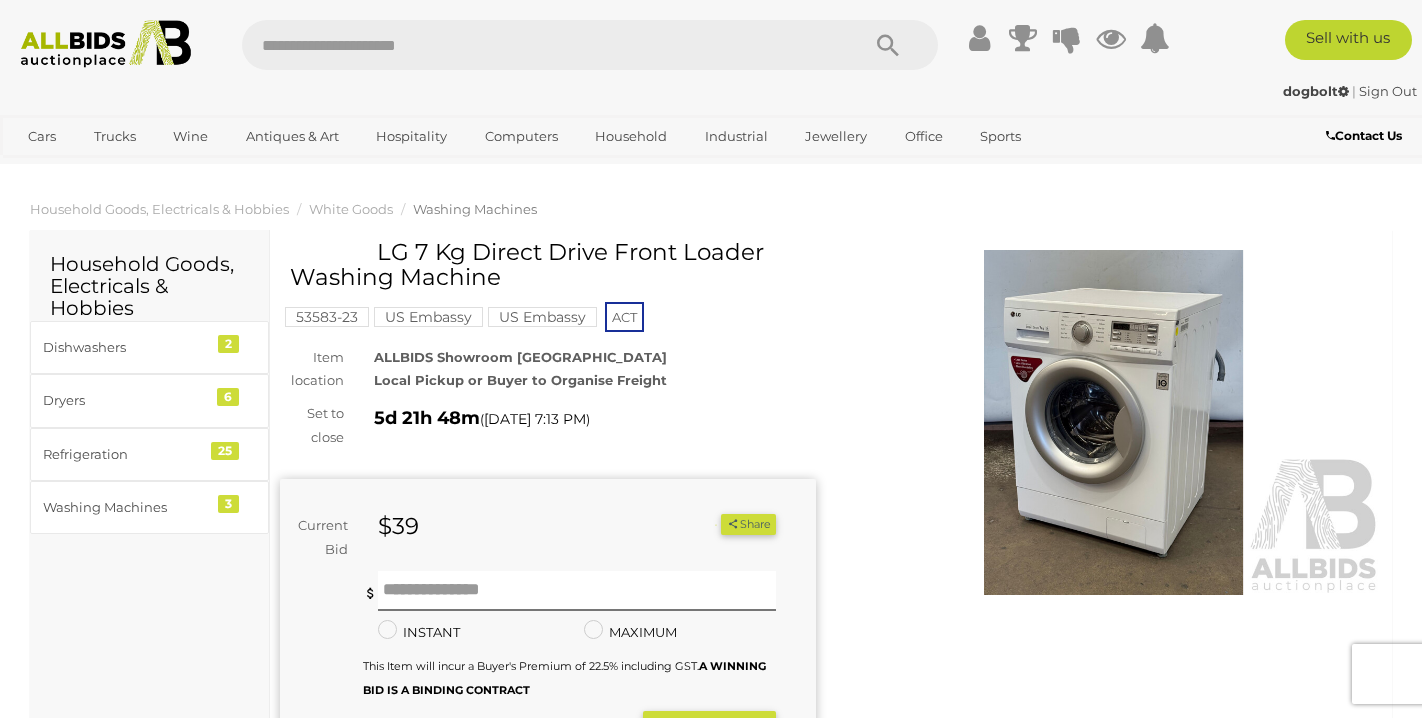 scroll, scrollTop: 0, scrollLeft: 0, axis: both 